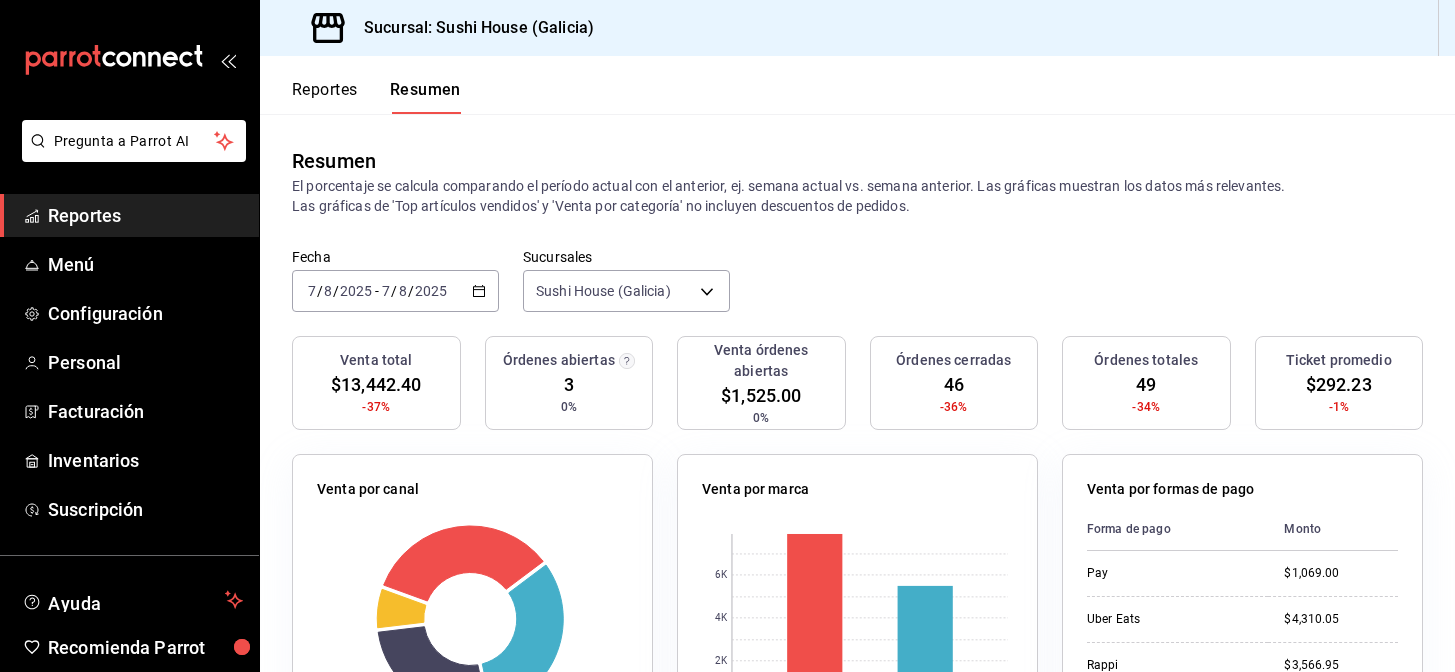 scroll, scrollTop: 0, scrollLeft: 0, axis: both 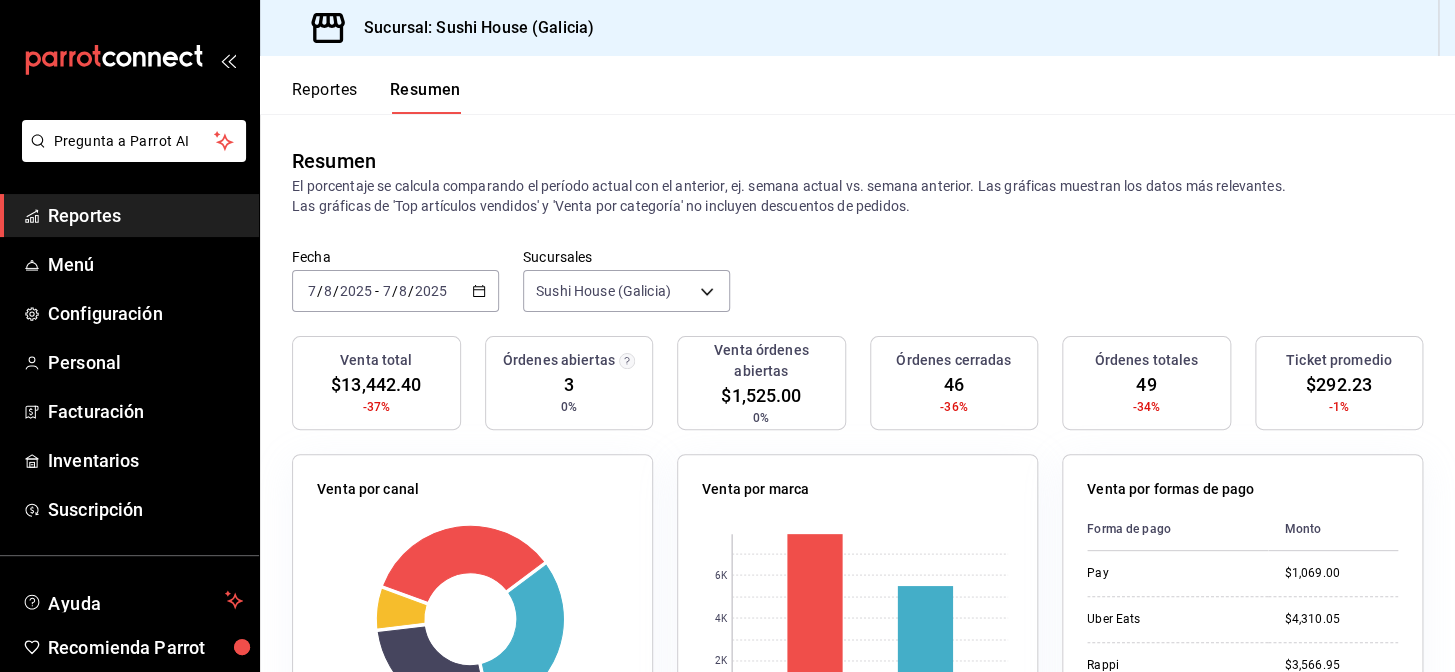 drag, startPoint x: 0, startPoint y: 0, endPoint x: 980, endPoint y: 257, distance: 1013.1382 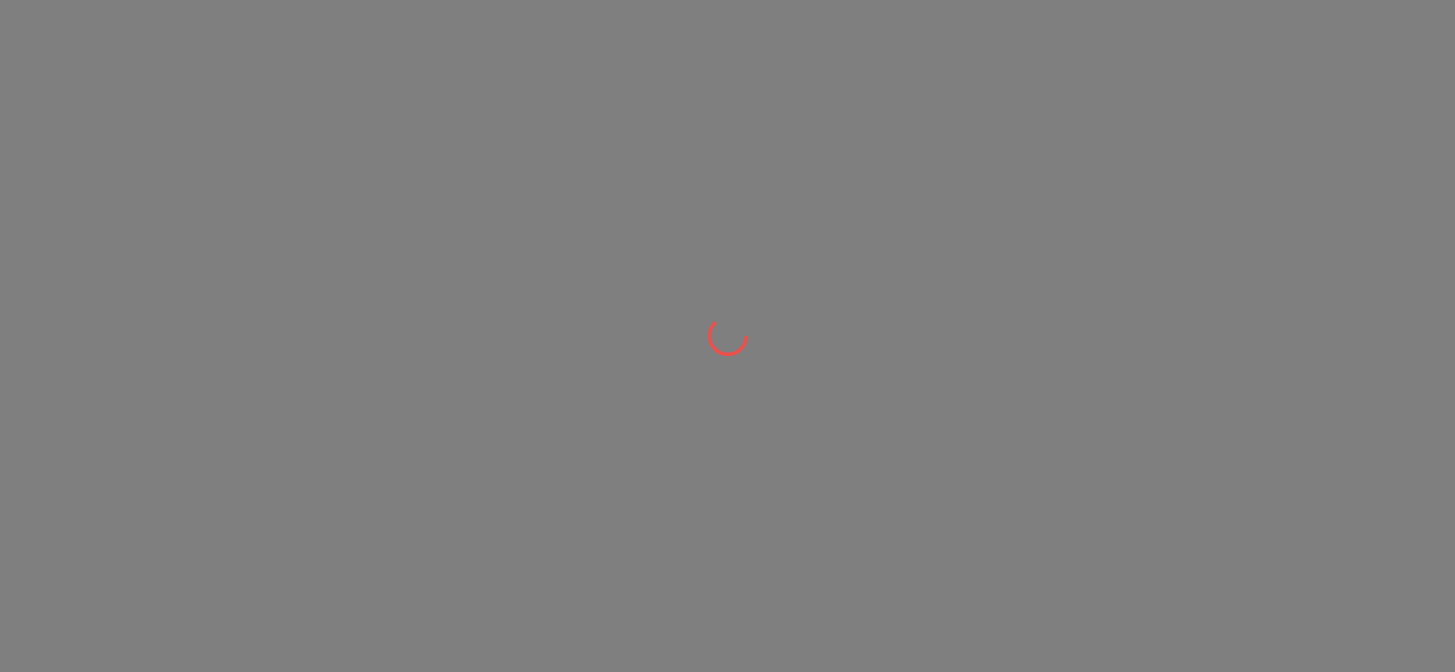 scroll, scrollTop: 0, scrollLeft: 0, axis: both 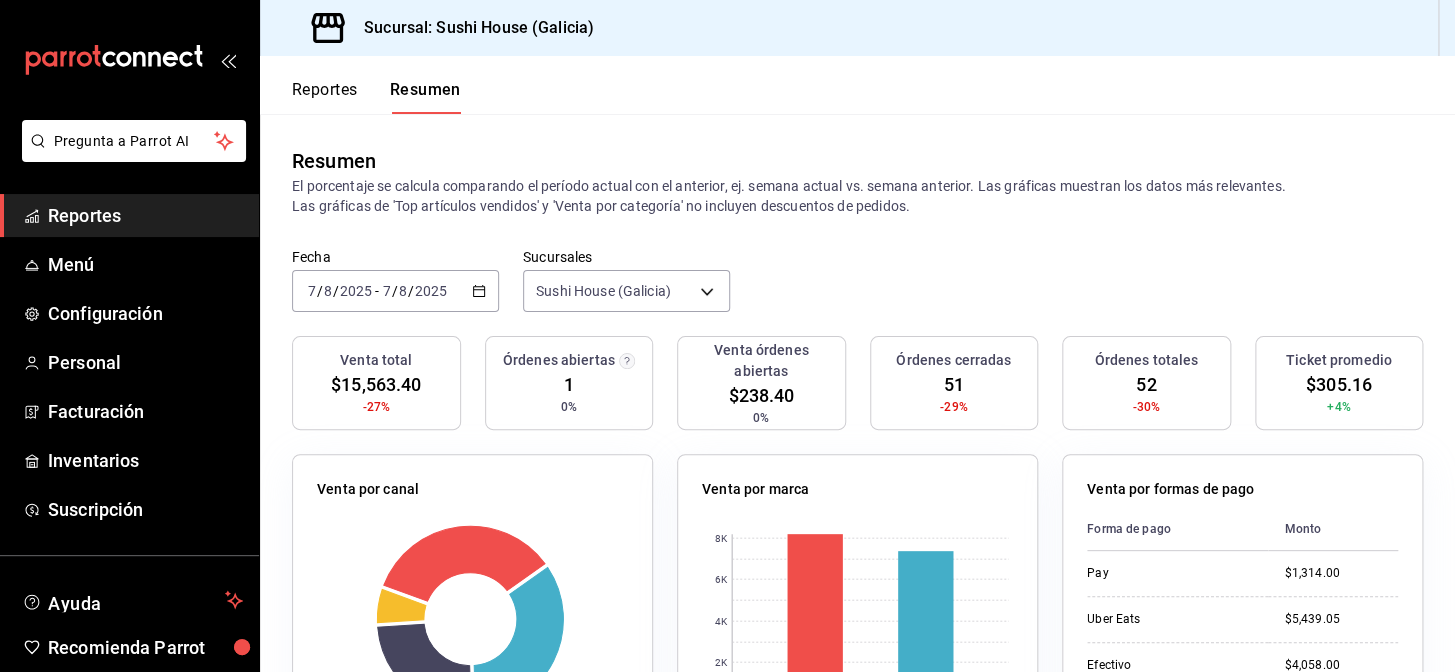 click on "Reportes" at bounding box center (325, 97) 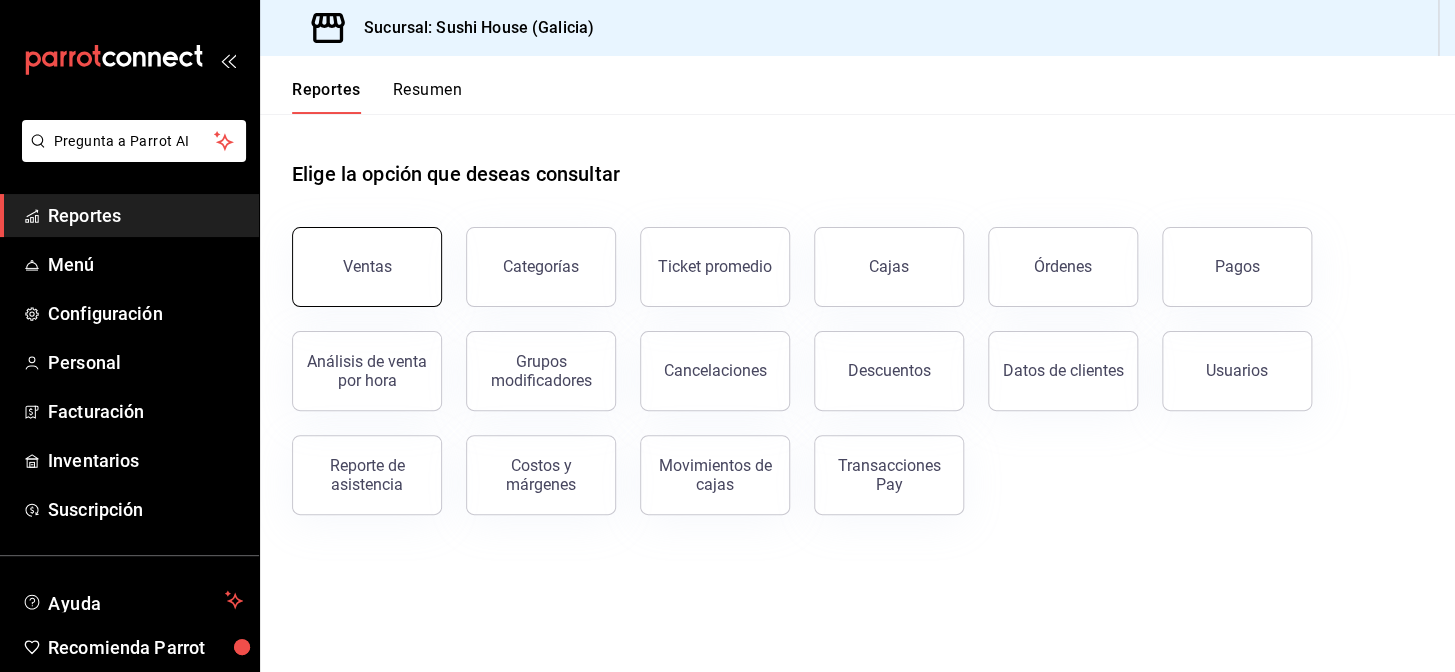 click on "Ventas" at bounding box center [367, 267] 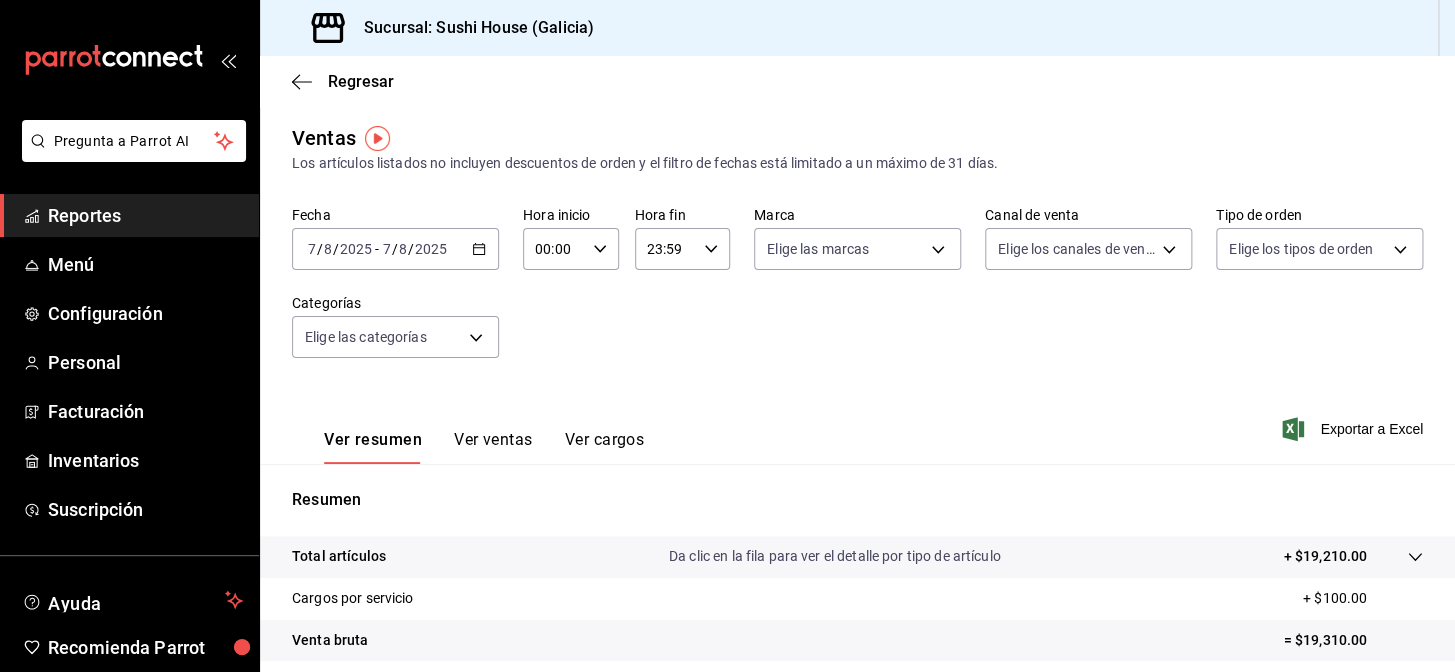 click on "Fecha 2025-08-07 7 / 8 / 2025 - 2025-08-07 7 / 8 / 2025 Hora inicio 00:00 Hora inicio Hora fin 23:59 Hora fin Marca Elige las marcas Canal de venta Elige los canales de venta Tipo de orden Elige los tipos de orden Categorías Elige las categorías" at bounding box center [857, 294] 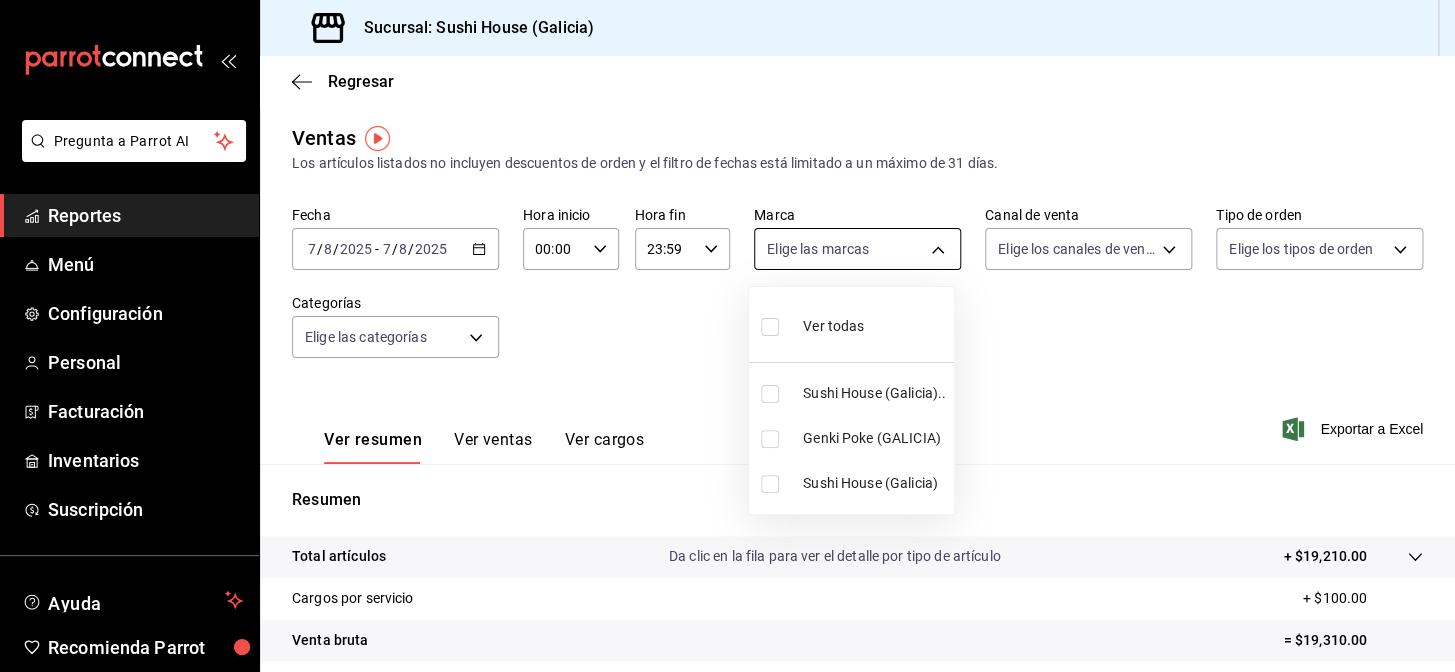 click on "Pregunta a Parrot AI Reportes   Menú   Configuración   Personal   Facturación   Inventarios   Suscripción   Ayuda Recomienda Parrot   [CITY] Encargado   Sugerir nueva función   Sucursal: Sushi House ([CITY]) Regresar Ventas Los artículos listados no incluyen descuentos de orden y el filtro de fechas está limitado a un máximo de 31 días. Fecha [DATE] [DATE] - [DATE] [DATE] Hora inicio 00:00 Hora inicio Hora fin 23:59 Hora fin Marca Elige las marcas Canal de venta Elige los canales de venta Tipo de orden Elige los tipos de orden Categorías Elige las categorías Ver resumen Ver ventas Ver cargos Exportar a Excel Resumen Total artículos Da clic en la fila para ver el detalle por tipo de artículo + $19,210.00 Cargos por servicio + $100.00 Venta bruta = $19,310.00 Descuentos totales - $3,746.60 Certificados de regalo - $0.00 Venta total = $15,563.40 Impuestos - $2,146.68 Venta neta = $13,416.72 Pregunta a Parrot AI Reportes   Menú   Configuración   Personal   Facturación" at bounding box center [727, 336] 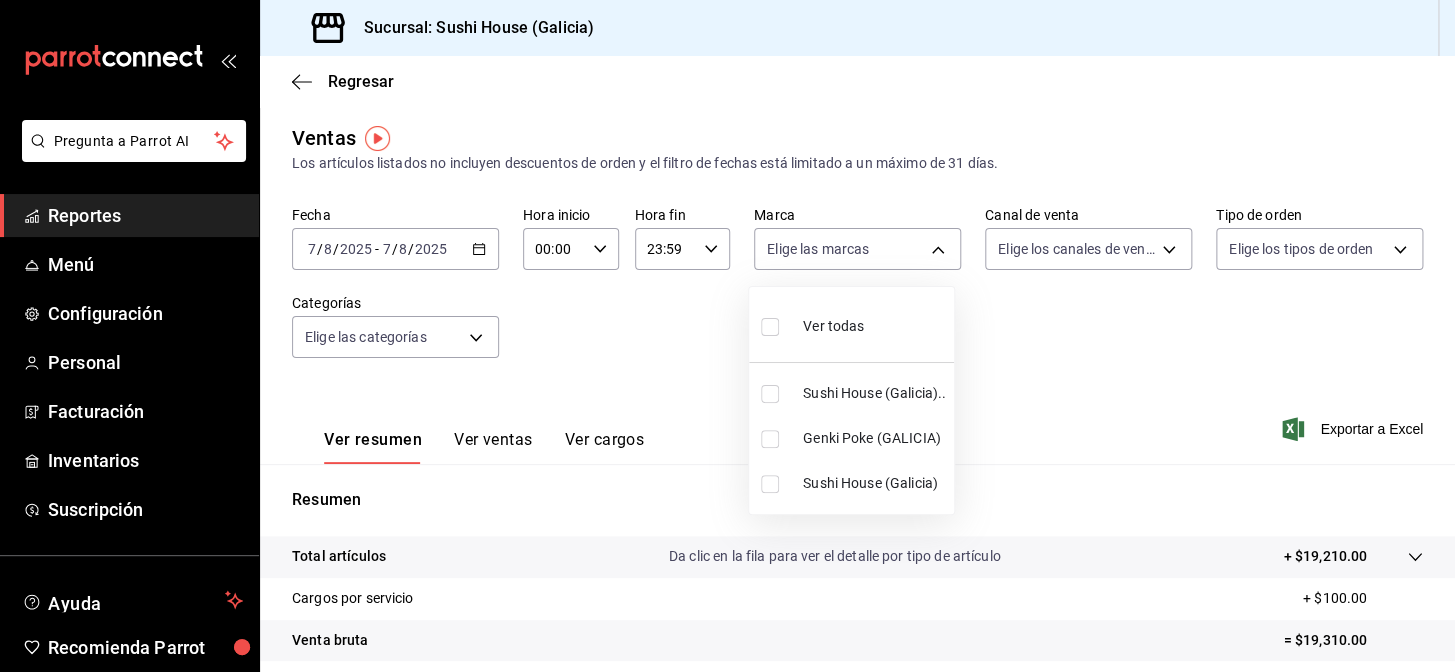 click on "Sushi House (Galicia).." at bounding box center [851, 393] 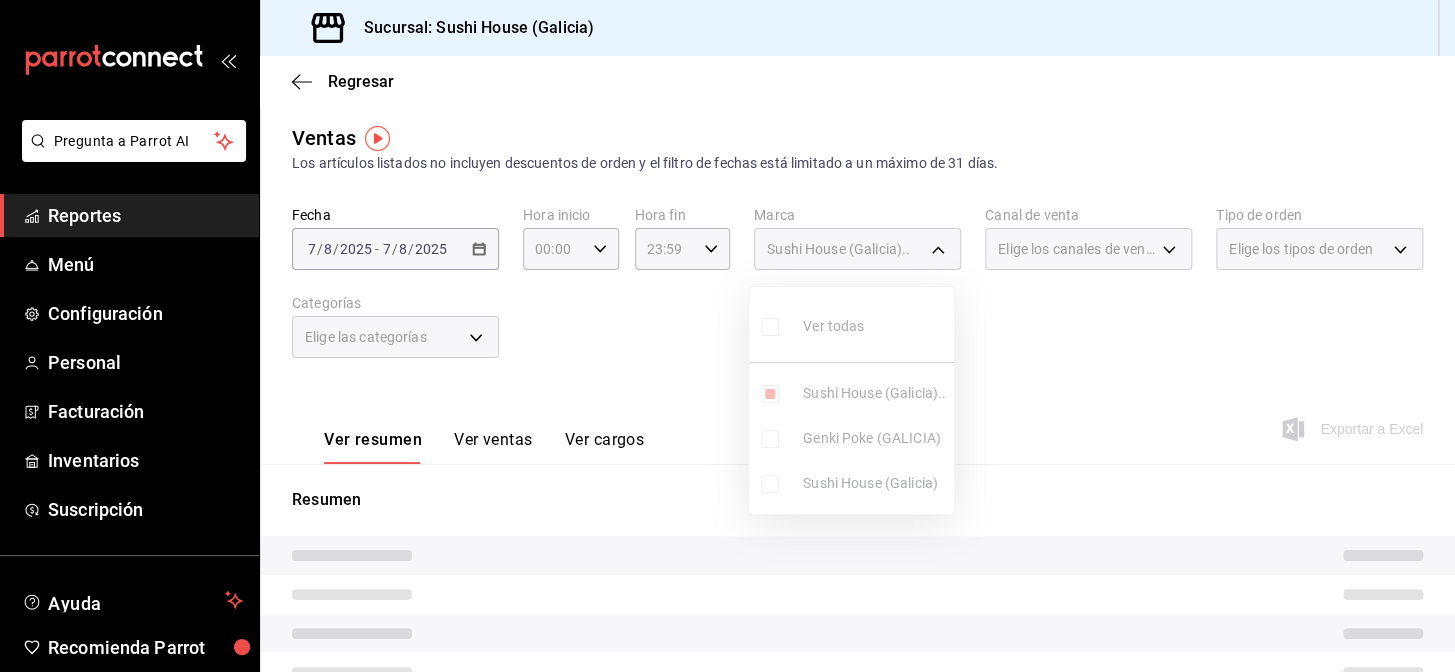 click on "Ver todas Sushi House ([CITY]).. Genki Poke ([CITY]) Sushi House ([CITY])" at bounding box center (851, 400) 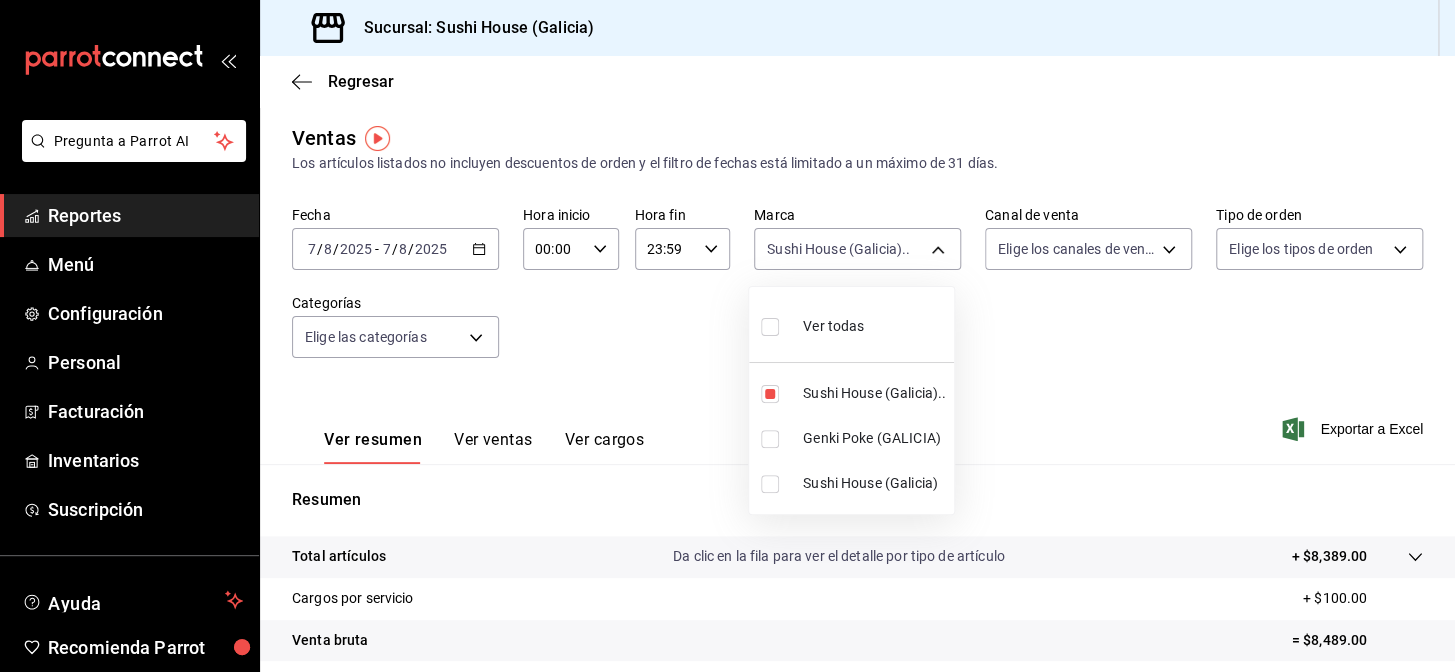 click on "Sushi House (Galicia)" at bounding box center [874, 483] 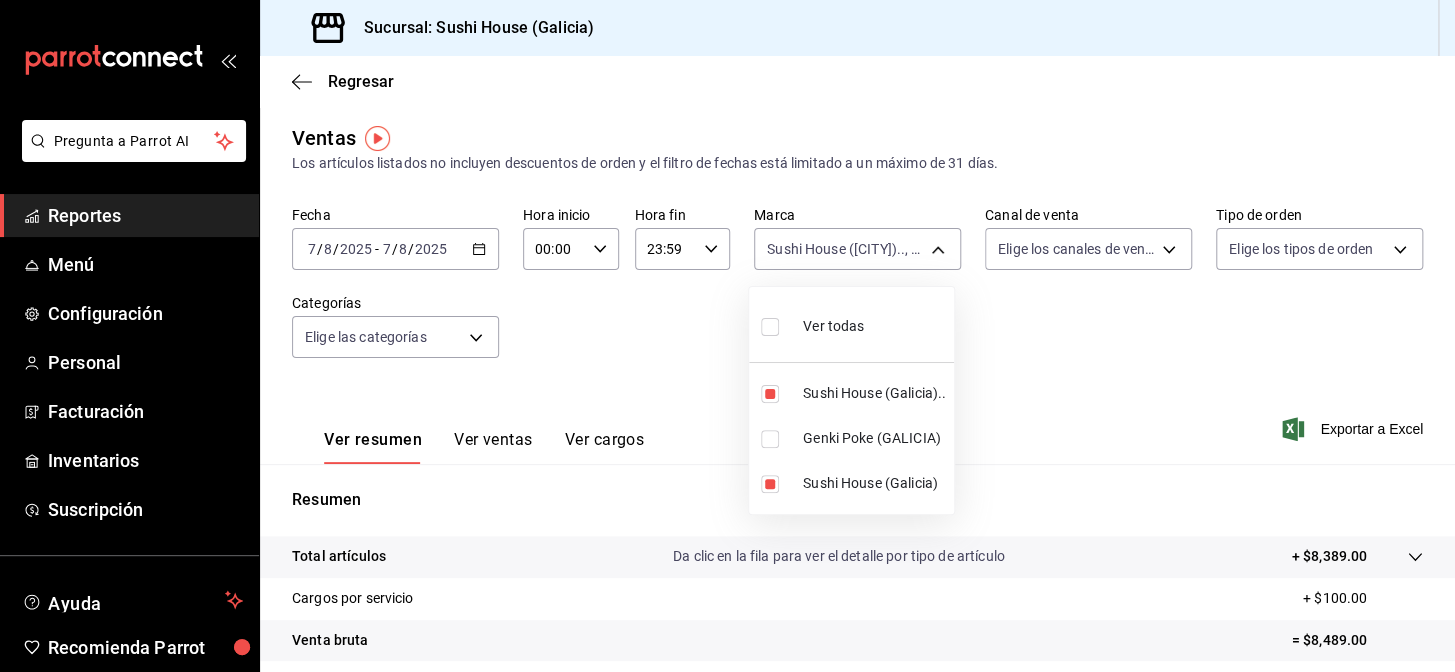click at bounding box center [727, 336] 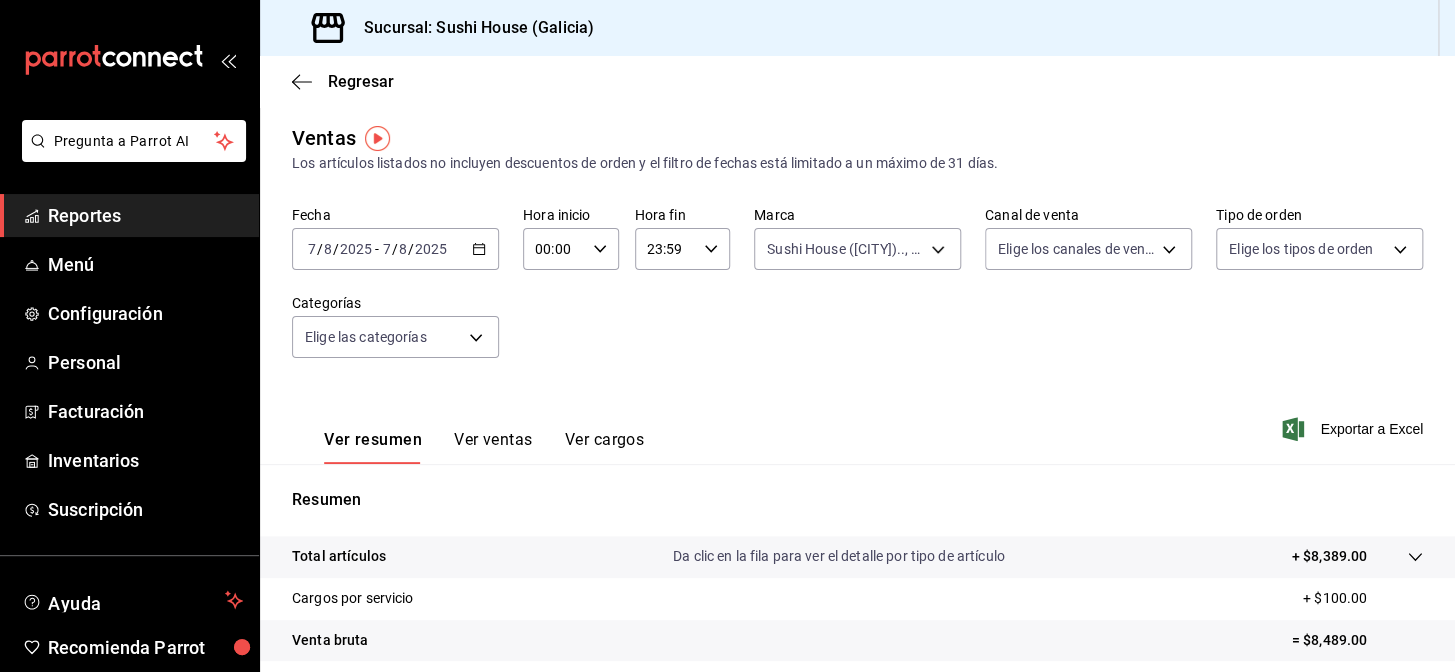 click on "Pregunta a Parrot AI Reportes   Menú   Configuración   Personal   Facturación   Inventarios   Suscripción   Ayuda Recomienda Parrot   [CITY] Encargado   Sugerir nueva función   Sucursal: Sushi House ([CITY]) Regresar Ventas Los artículos listados no incluyen descuentos de orden y el filtro de fechas está limitado a un máximo de 31 días. Fecha [DATE] [DATE] - [DATE] [DATE] Hora inicio 00:00 Hora inicio Hora fin 23:59 Hora fin Marca Sushi House ([CITY]).., Sushi House ([CITY]) [UUID], [UUID] Canal de venta Elige los canales de venta Tipo de orden Elige los tipos de orden Categorías Elige las categorías Ver resumen Ver ventas Ver cargos Exportar a Excel Resumen Total artículos Da clic en la fila para ver el detalle por tipo de artículo + $8,389.00 Cargos por servicio + $100.00 Venta bruta = $8,489.00 Descuentos totales - $872.00 Certificados de regalo - $0.00 Venta total = $7,617.00 Impuestos - $1,050.62 Venta neta" at bounding box center (727, 336) 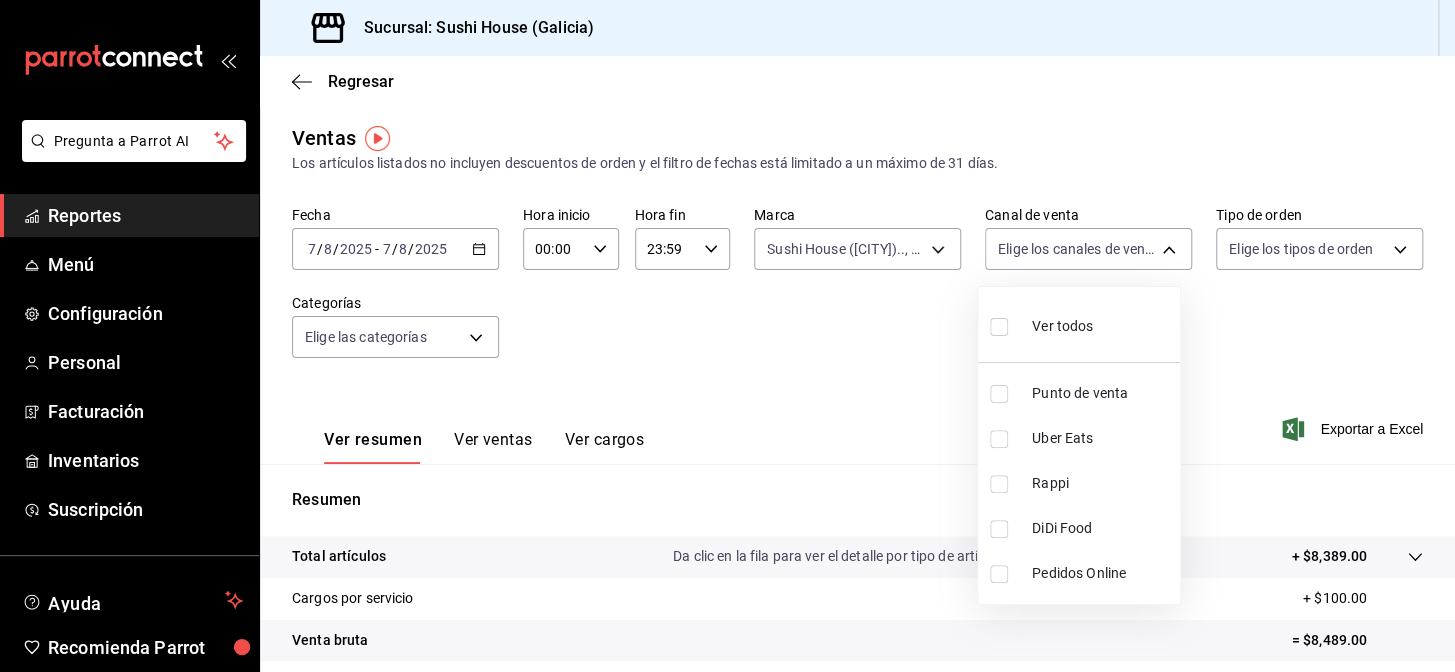 click on "Rappi" at bounding box center [1079, 483] 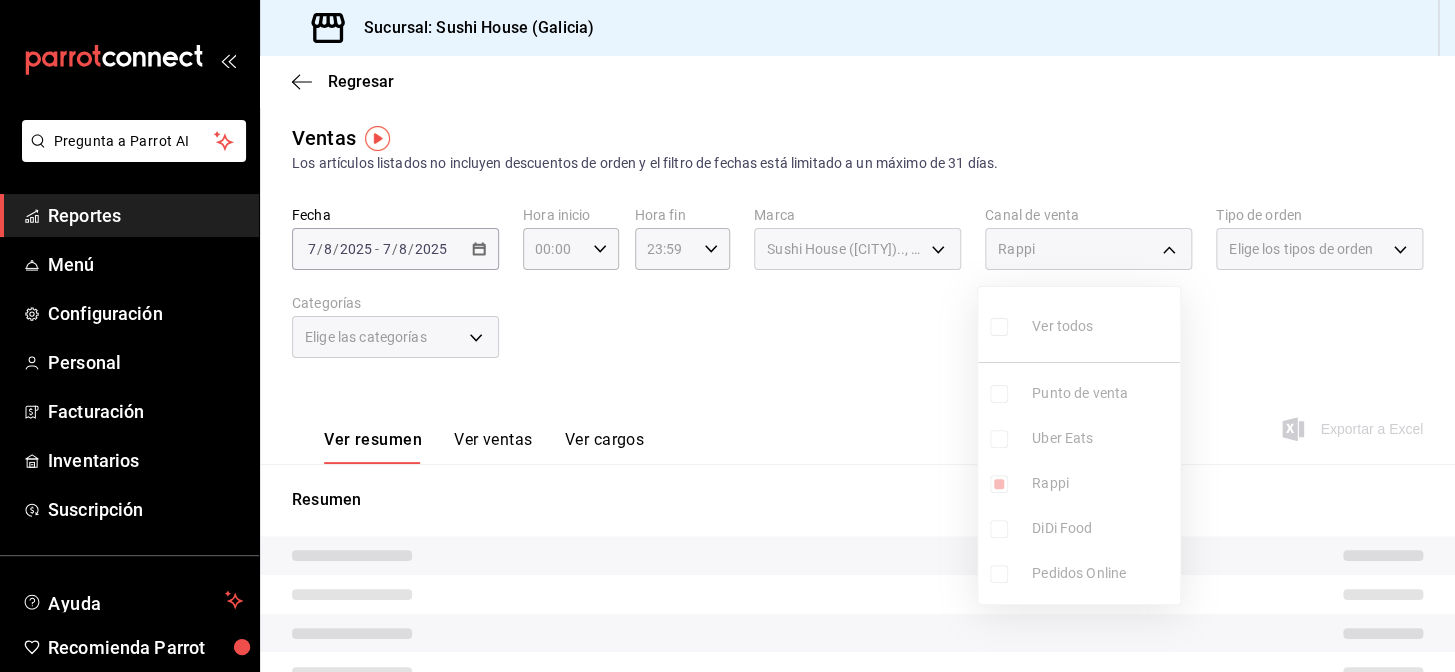 click at bounding box center [727, 336] 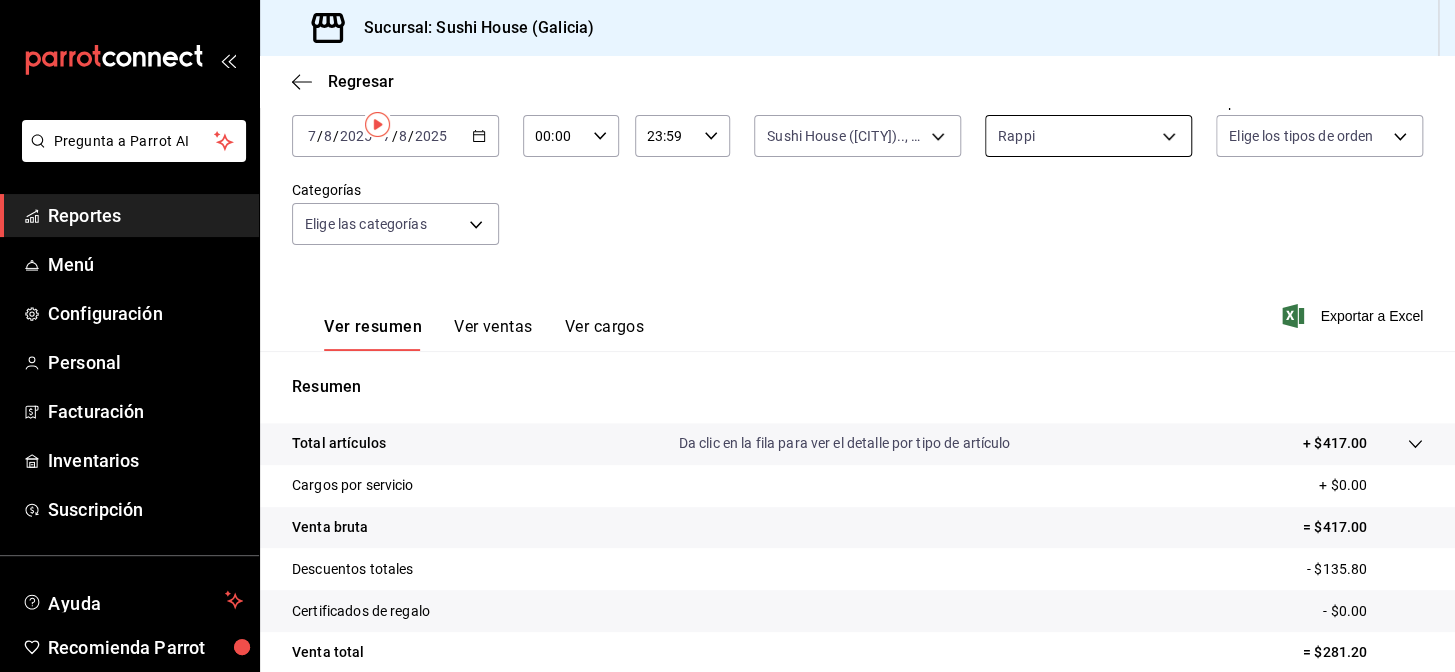 scroll, scrollTop: 13, scrollLeft: 0, axis: vertical 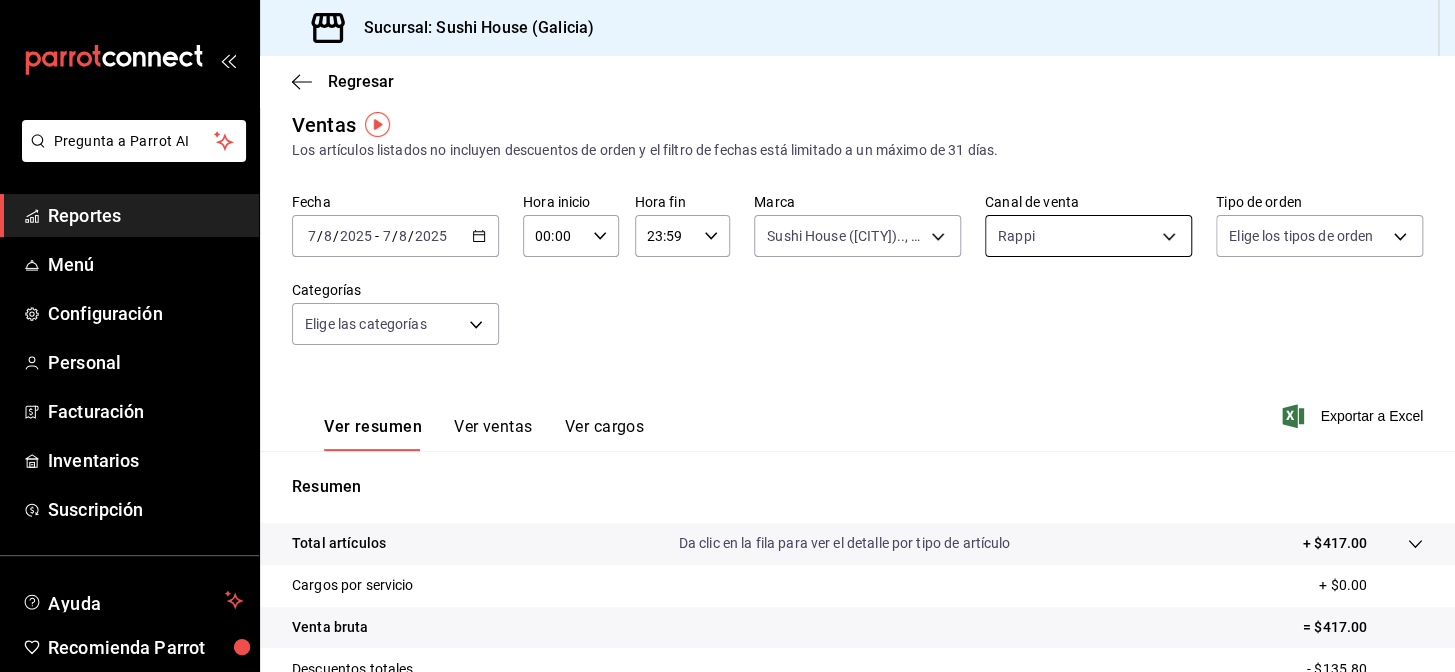 click on "Pregunta a Parrot AI Reportes   Menú   Configuración   Personal   Facturación   Inventarios   Suscripción   Ayuda Recomienda Parrot   [CITY] Encargado   Sugerir nueva función   Sucursal: Sushi House ([CITY]) Regresar Ventas Los artículos listados no incluyen descuentos de orden y el filtro de fechas está limitado a un máximo de 31 días. Fecha [DATE] [DATE] - [DATE] [DATE] Hora inicio 00:00 Hora inicio Hora fin 23:59 Hora fin Marca Sushi House ([CITY]).., Sushi House ([CITY]) [UUID], [UUID] Canal de venta Rappi RAPPI Tipo de orden Elige los tipos de orden Categorías Elige las categorías Ver resumen Ver ventas Ver cargos Exportar a Excel Resumen Total artículos Da clic en la fila para ver el detalle por tipo de artículo + $417.00 Cargos por servicio + $0.00 Venta bruta = $417.00 Descuentos totales - $135.80 Certificados de regalo - $0.00 Venta total = $281.20 Impuestos - $38.79 Venta neta = $242.41 Reportes   Menú" at bounding box center (727, 336) 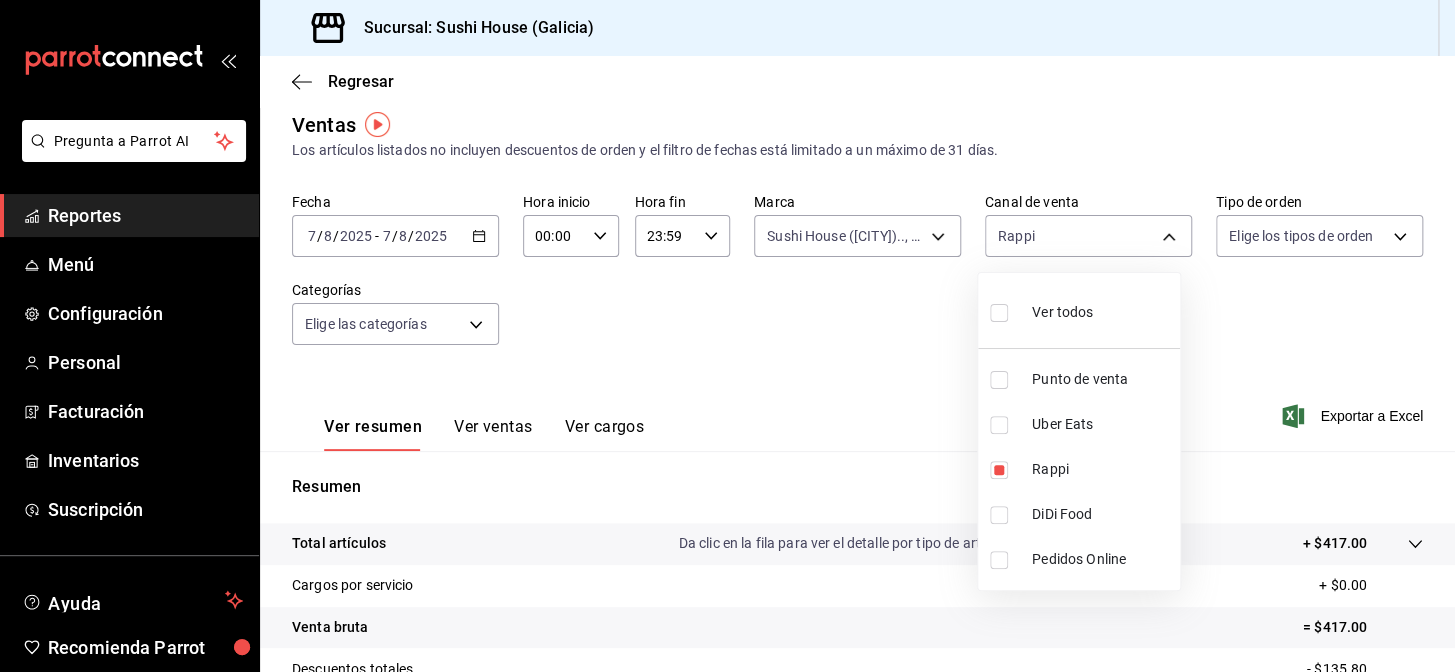 click on "DiDi Food" at bounding box center (1102, 514) 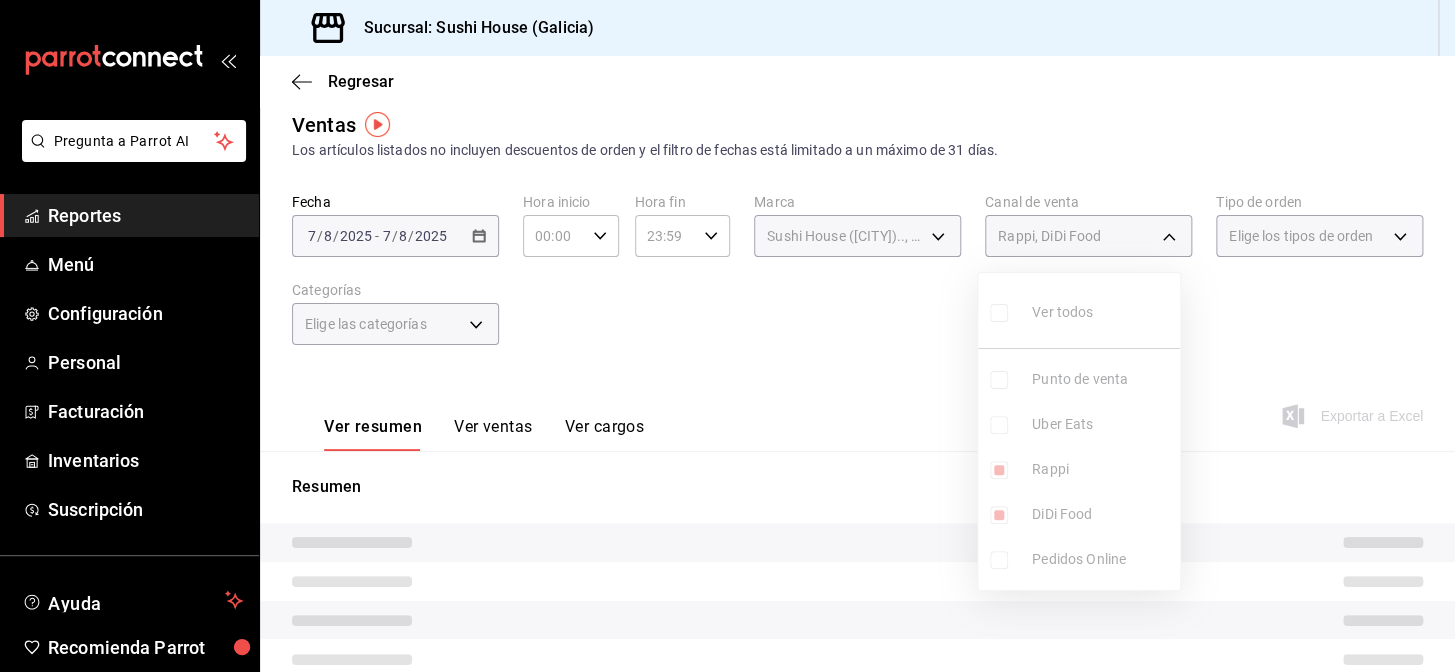 click on "Rappi" at bounding box center [1102, 469] 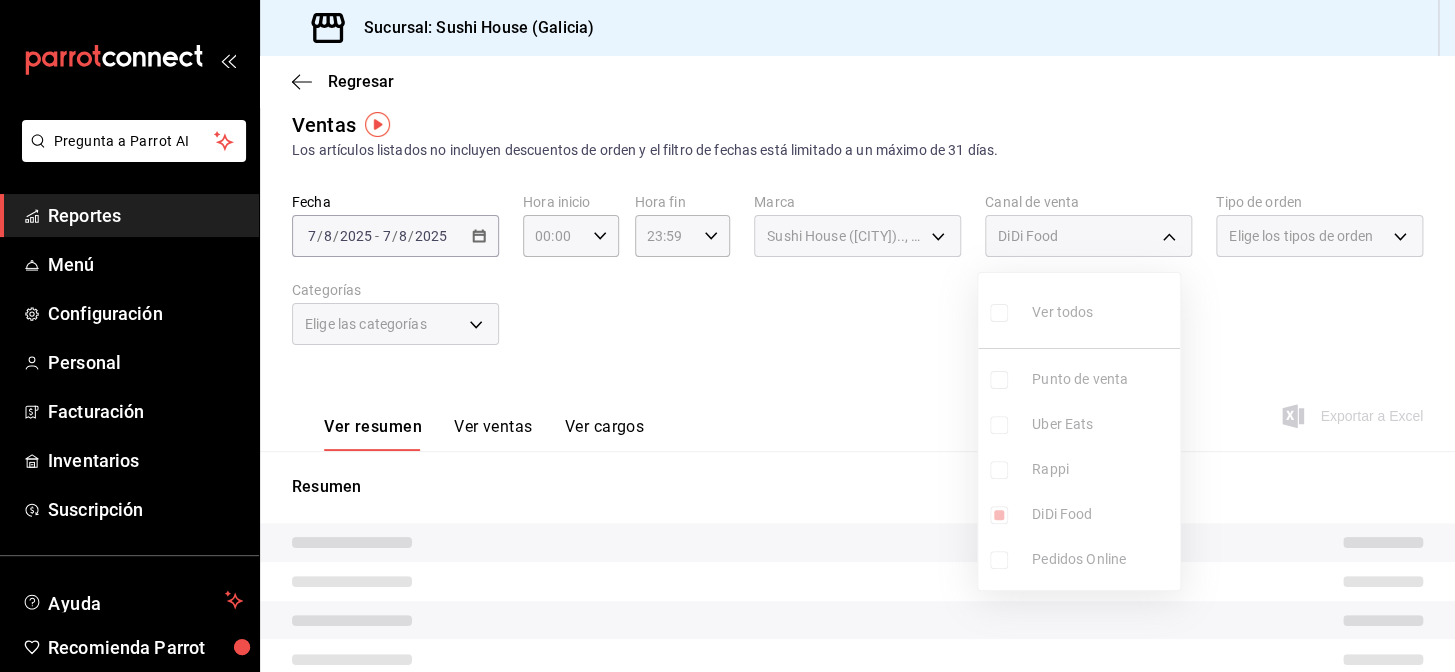click at bounding box center [727, 336] 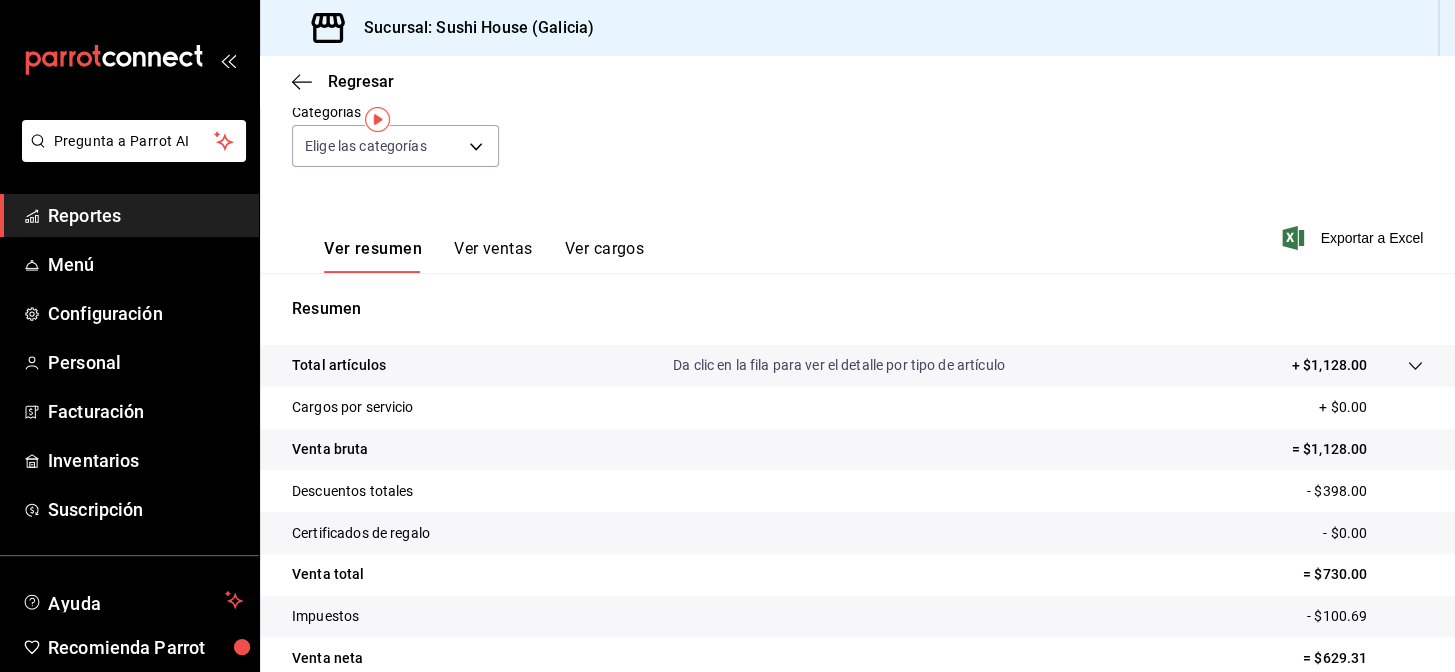 scroll, scrollTop: 0, scrollLeft: 0, axis: both 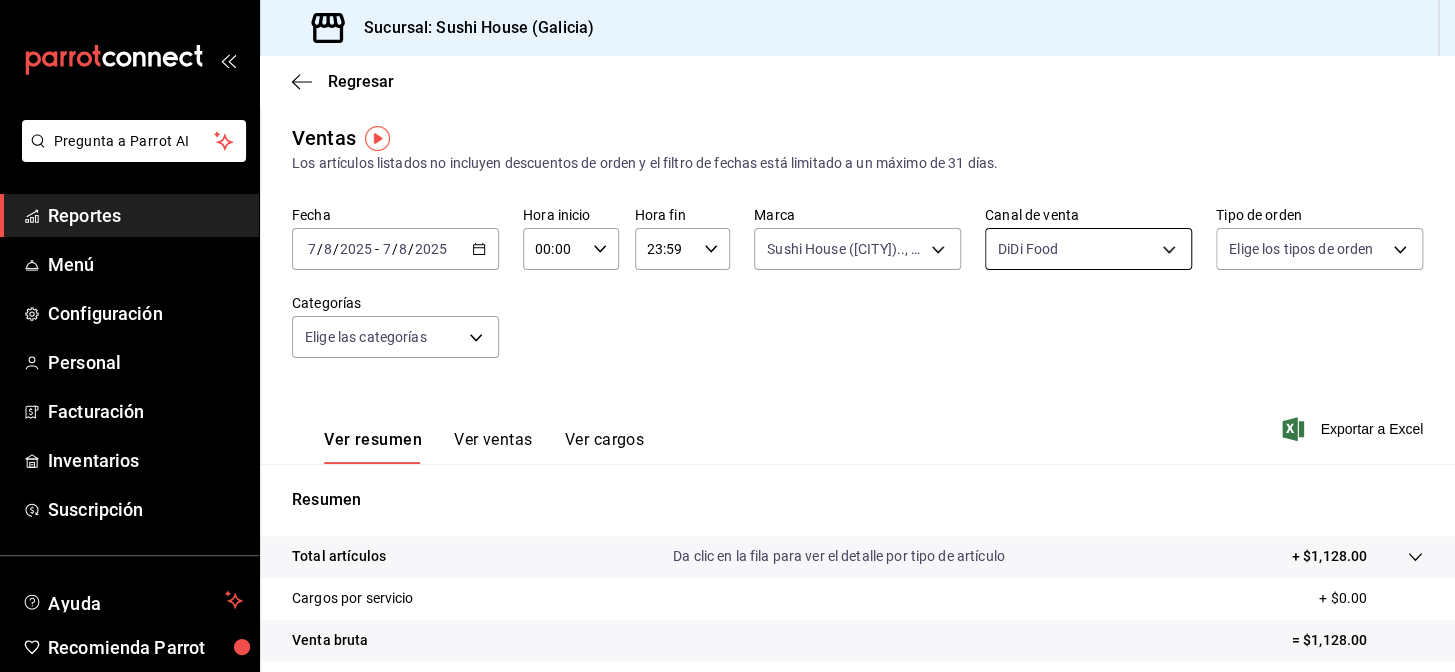 click on "Pregunta a Parrot AI Reportes   Menú   Configuración   Personal   Facturación   Inventarios   Suscripción   Ayuda Recomienda Parrot   [CITY] Encargado   Sugerir nueva función   Sucursal: Sushi House ([CITY]) Regresar Ventas Los artículos listados no incluyen descuentos de orden y el filtro de fechas está limitado a un máximo de 31 días. Fecha 2025-08-07 7 / 8 / 2025 - 2025-08-07 7 / 8 / 2025 Hora inicio 00:00 Hora inicio Hora fin 23:59 Hora fin Marca Sushi House ([CITY]).., Sushi House ([CITY]) 7dc1bbcc-c854-438a-98a7-f6be28febd34,fc9d632e-e170-447e-9cd5-70bd0bb3e59f Canal de venta DiDi Food DIDI_FOOD Tipo de orden Elige los tipos de orden Categorías Elige las categorías Ver resumen Ver ventas Ver cargos Exportar a Excel Resumen Total artículos Da clic en la fila para ver el detalle por tipo de artículo + $1,128.00 Cargos por servicio + $0.00 Venta bruta = $1,128.00 Descuentos totales - $398.00 Certificados de regalo - $0.00 Venta total = $730.00 Impuestos - $100.69 Venta neta = $629.31" at bounding box center [727, 336] 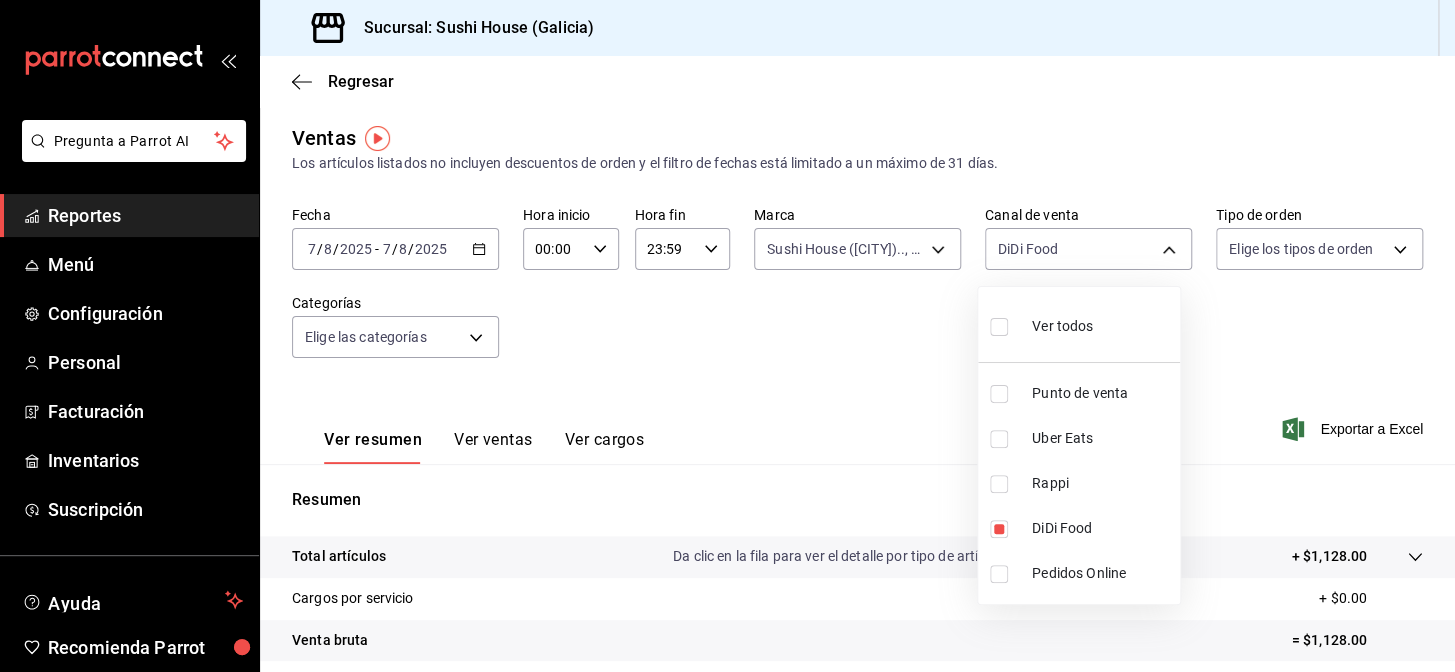 click on "Uber Eats" at bounding box center [1102, 438] 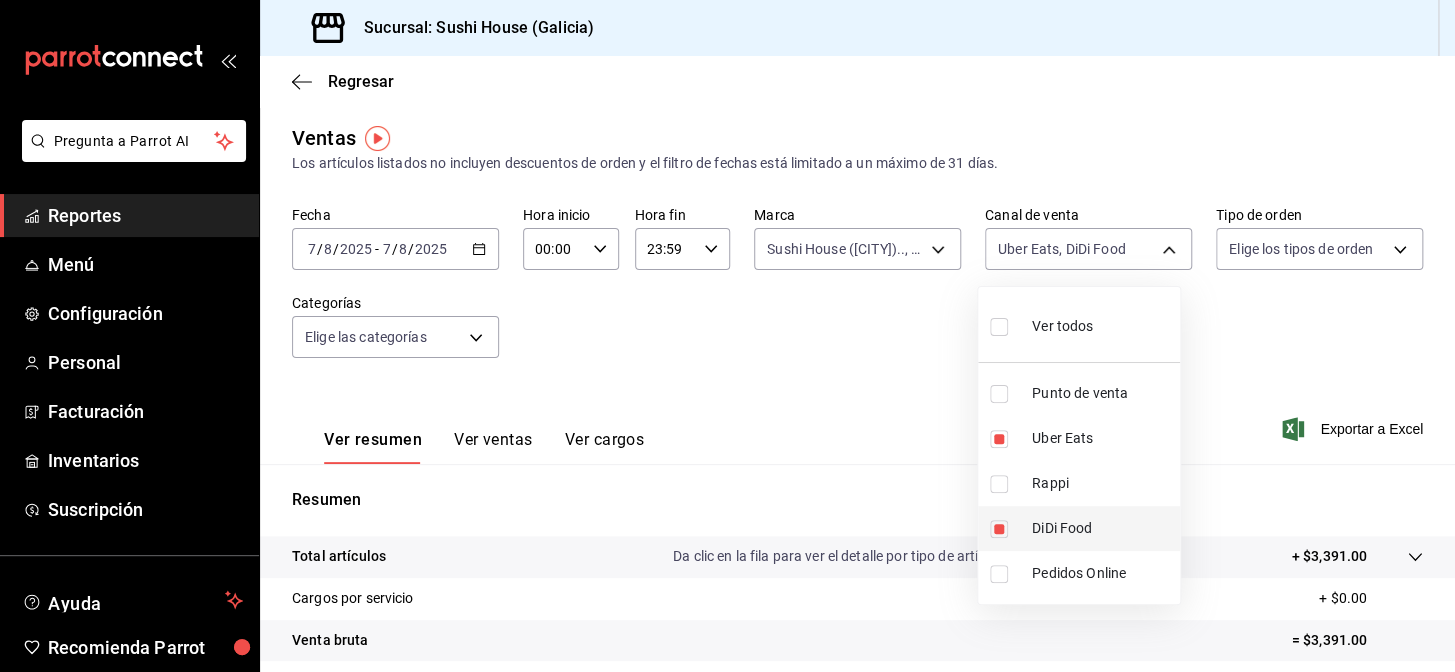 click on "DiDi Food" at bounding box center (1102, 528) 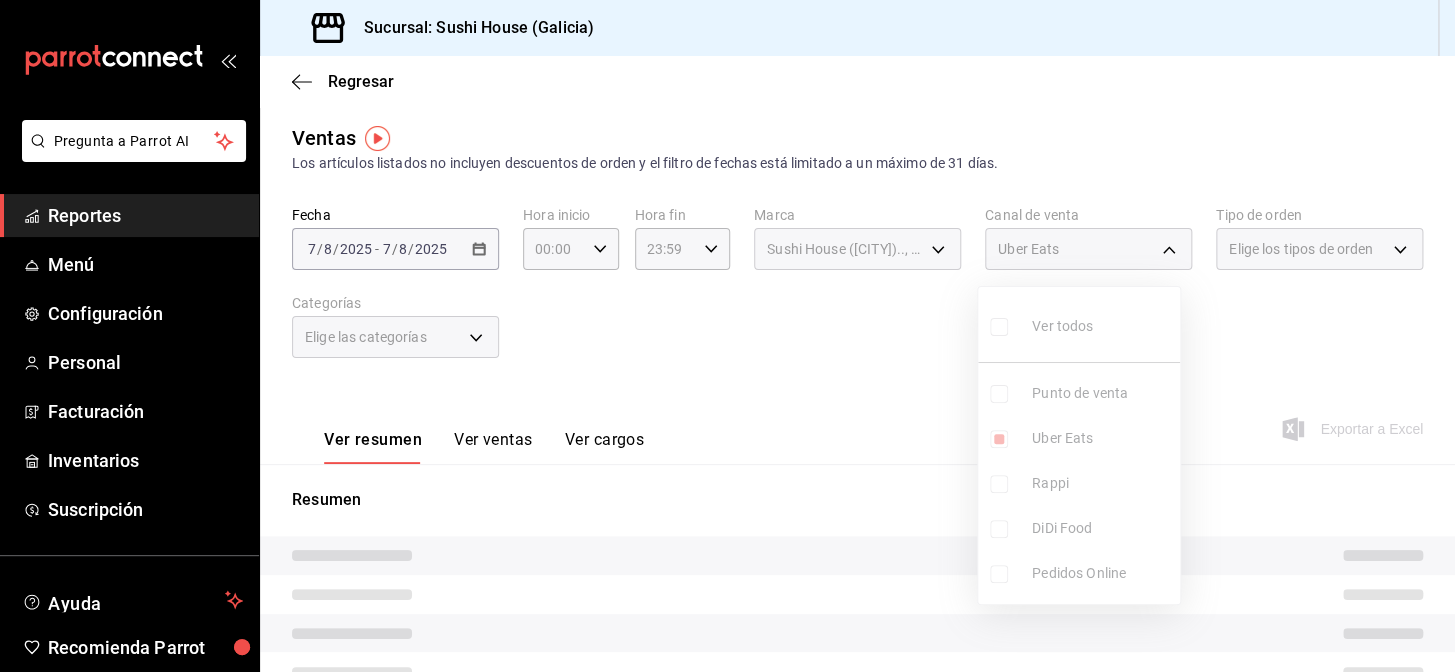 click at bounding box center [727, 336] 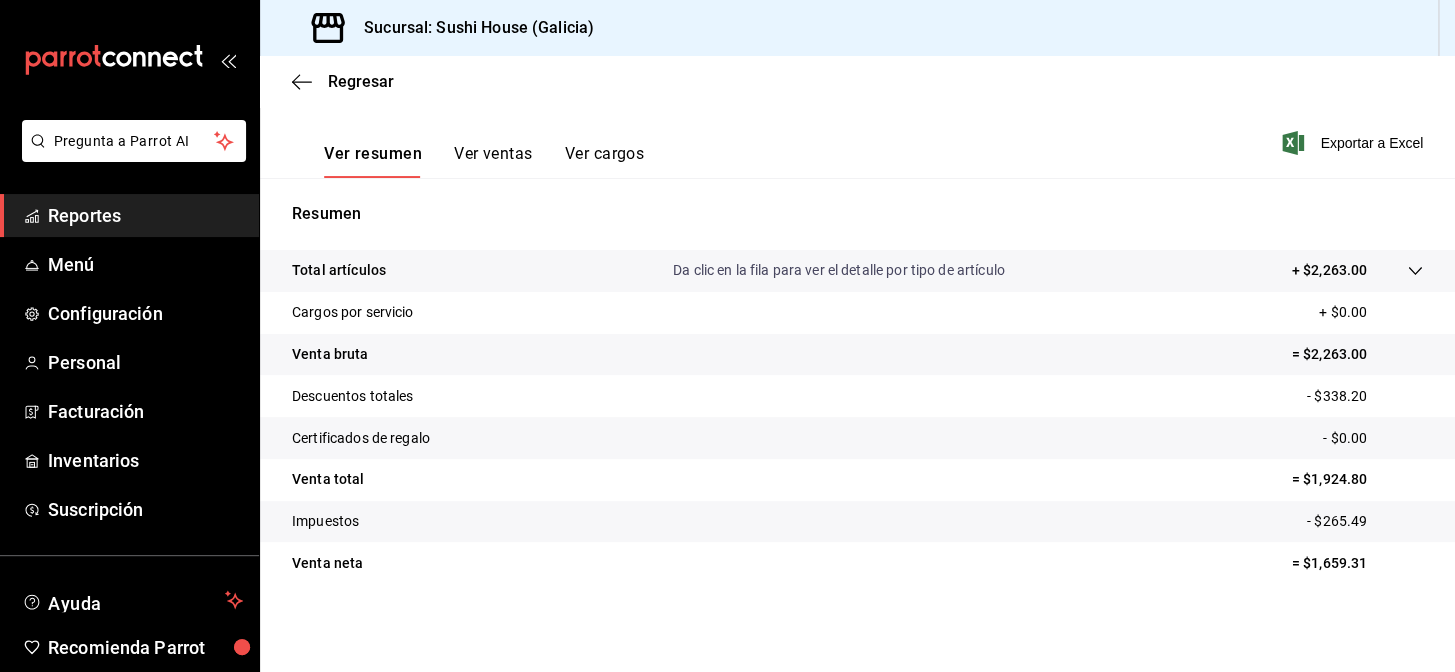scroll, scrollTop: 0, scrollLeft: 0, axis: both 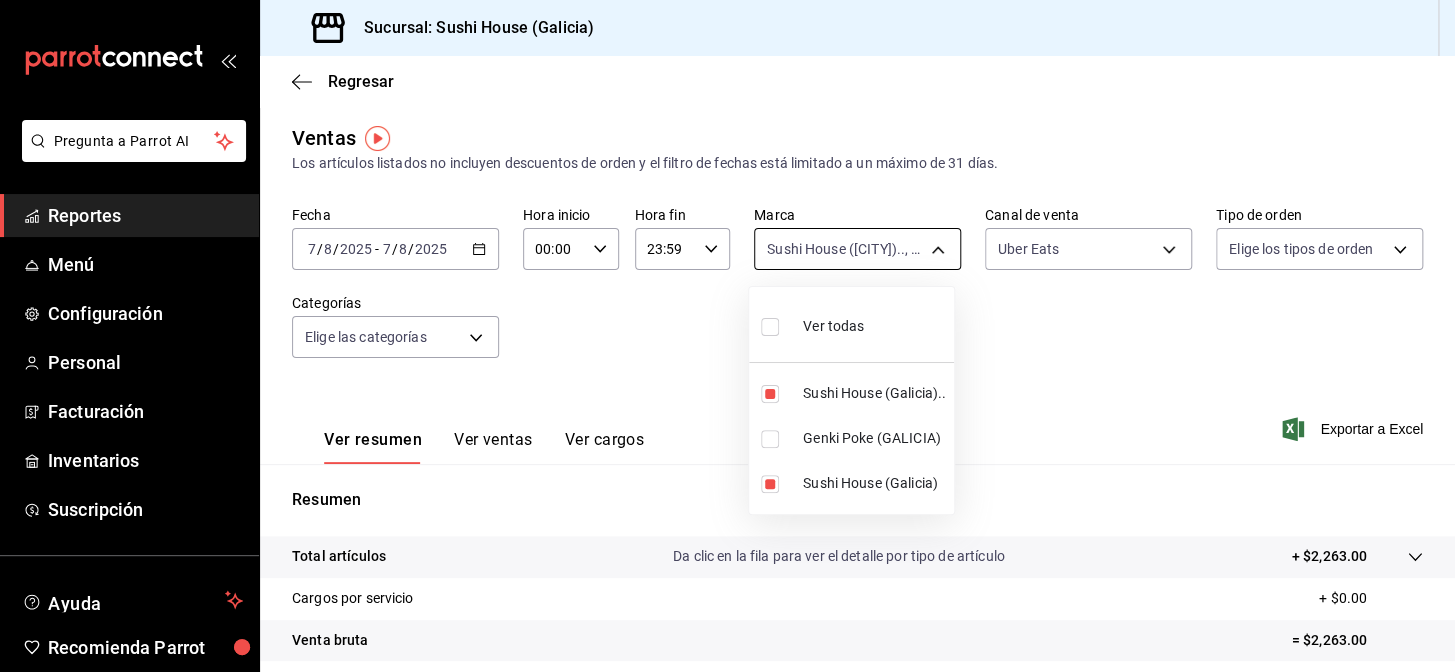 click on "Pregunta a Parrot AI Reportes   Menú   Configuración   Personal   Facturación   Inventarios   Suscripción   Ayuda Recomienda Parrot   [CITY] Encargado   Sugerir nueva función   Sucursal: Sushi House ([CITY]) Regresar Ventas Los artículos listados no incluyen descuentos de orden y el filtro de fechas está limitado a un máximo de 31 días. Fecha [DATE] [DATE] - [DATE] [DATE] Hora inicio 00:00 Hora inicio Hora fin 23:59 Hora fin Marca Sushi House ([CITY]).., Sushi House ([CITY]) [UUID],[UUID] Canal de venta Uber Eats UBER_EATS Tipo de orden Elige los tipos de orden Categorías Elige las categorías Ver resumen Ver ventas Ver cargos Exportar a Excel Resumen Total artículos Da clic en la fila para ver el detalle por tipo de artículo + $2,263.00 Cargos por servicio + $0.00 Venta bruta = $2,263.00 Descuentos totales - $338.20 Certificados de regalo - $0.00 Venta total = $1,924.80 Impuestos - $265.49 Venta neta = $1,659.31" at bounding box center [727, 336] 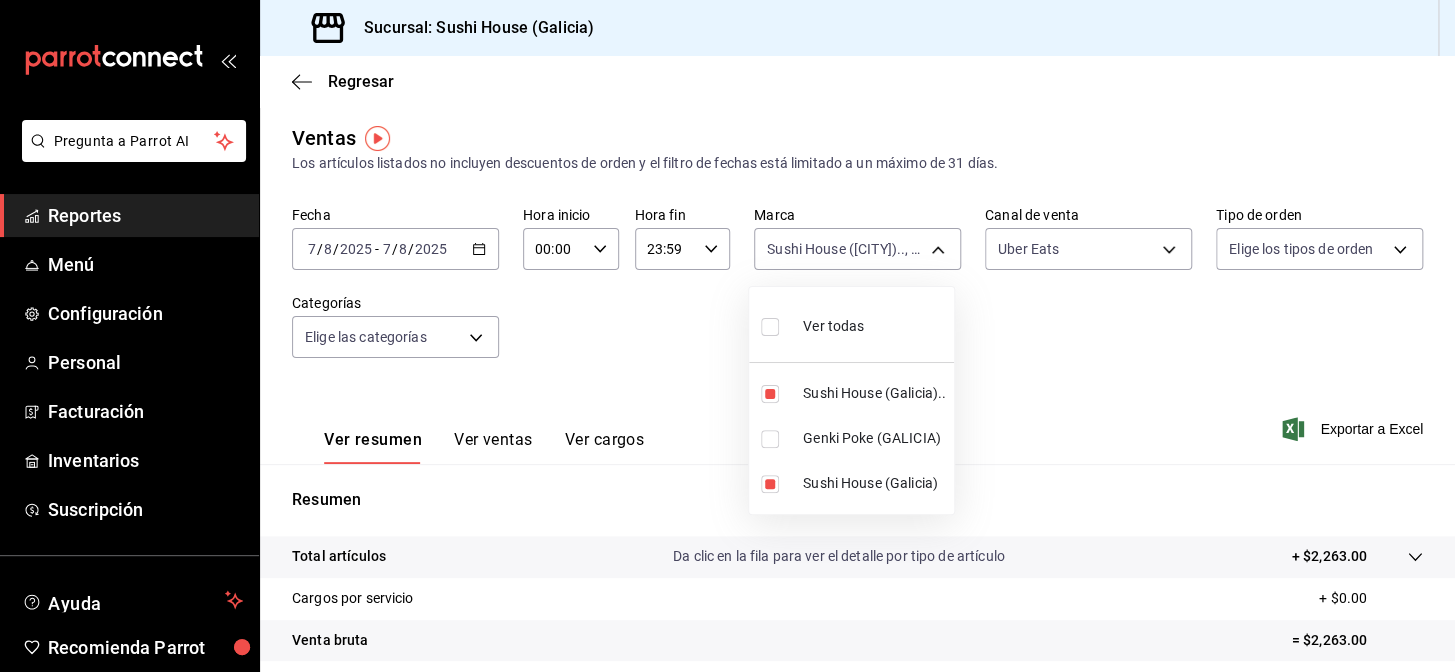 click on "Genki Poke (GALICIA)" at bounding box center [874, 438] 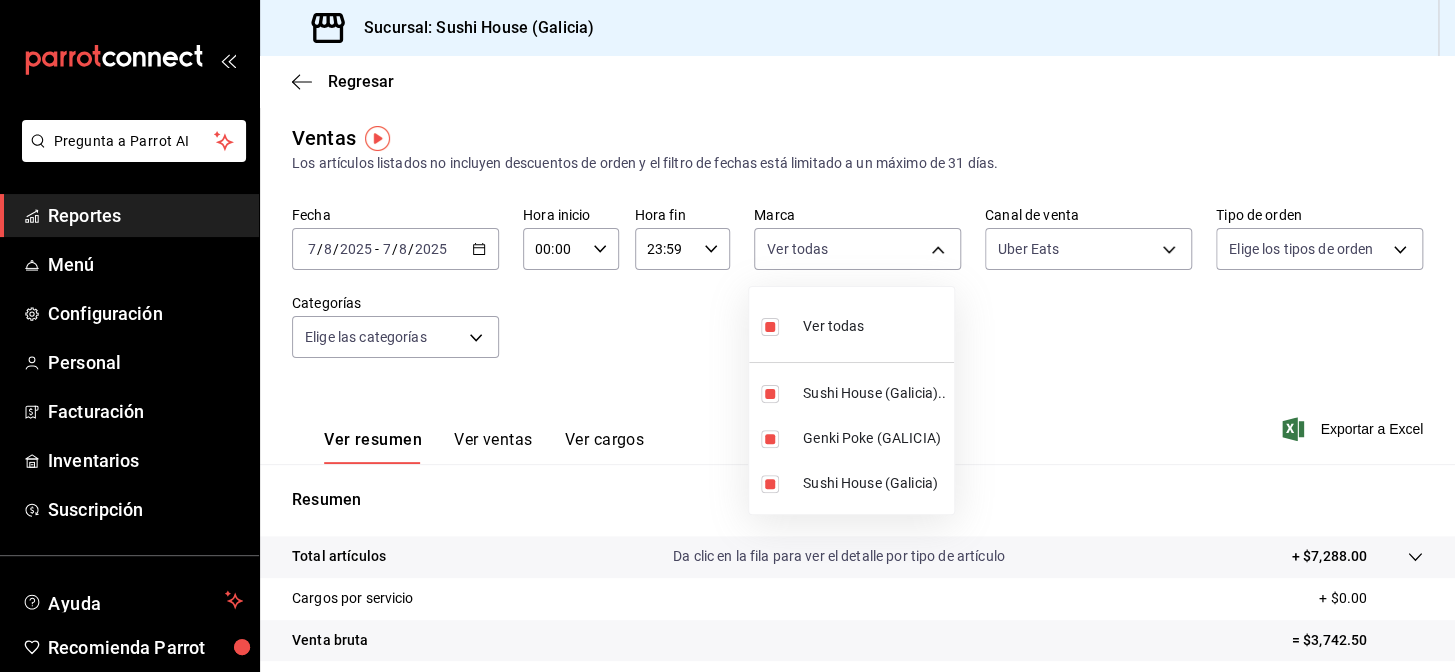 click on "Sushi House (Galicia).." at bounding box center [874, 393] 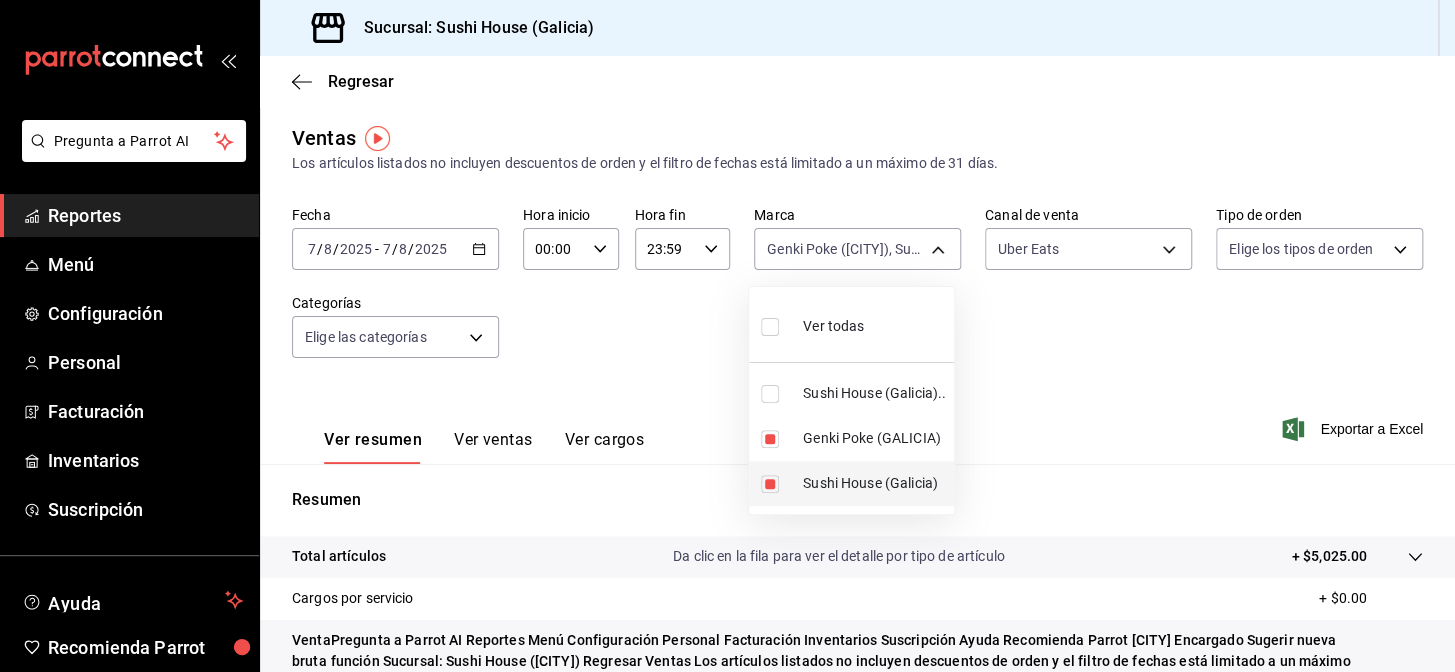 click on "Sushi House (Galicia)" at bounding box center (874, 483) 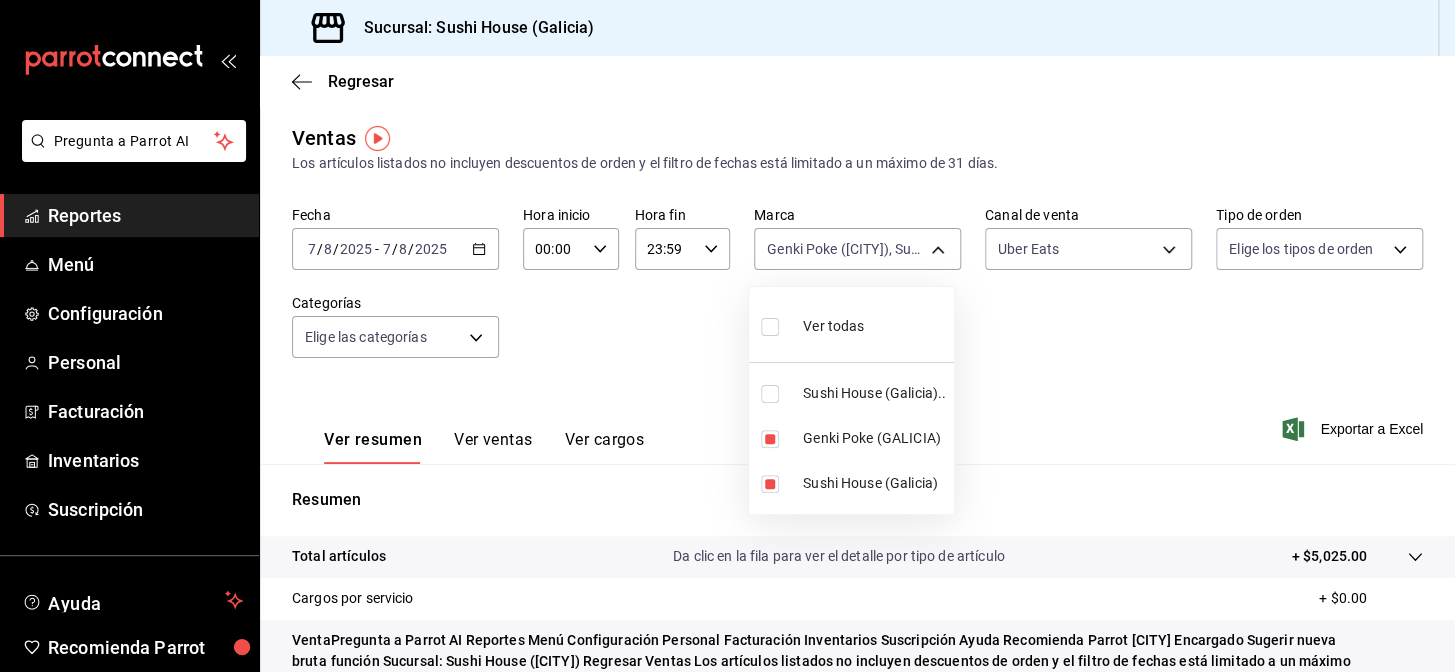 type on "74f618c1-62af-4f1c-9f59-932c5bb3cccb" 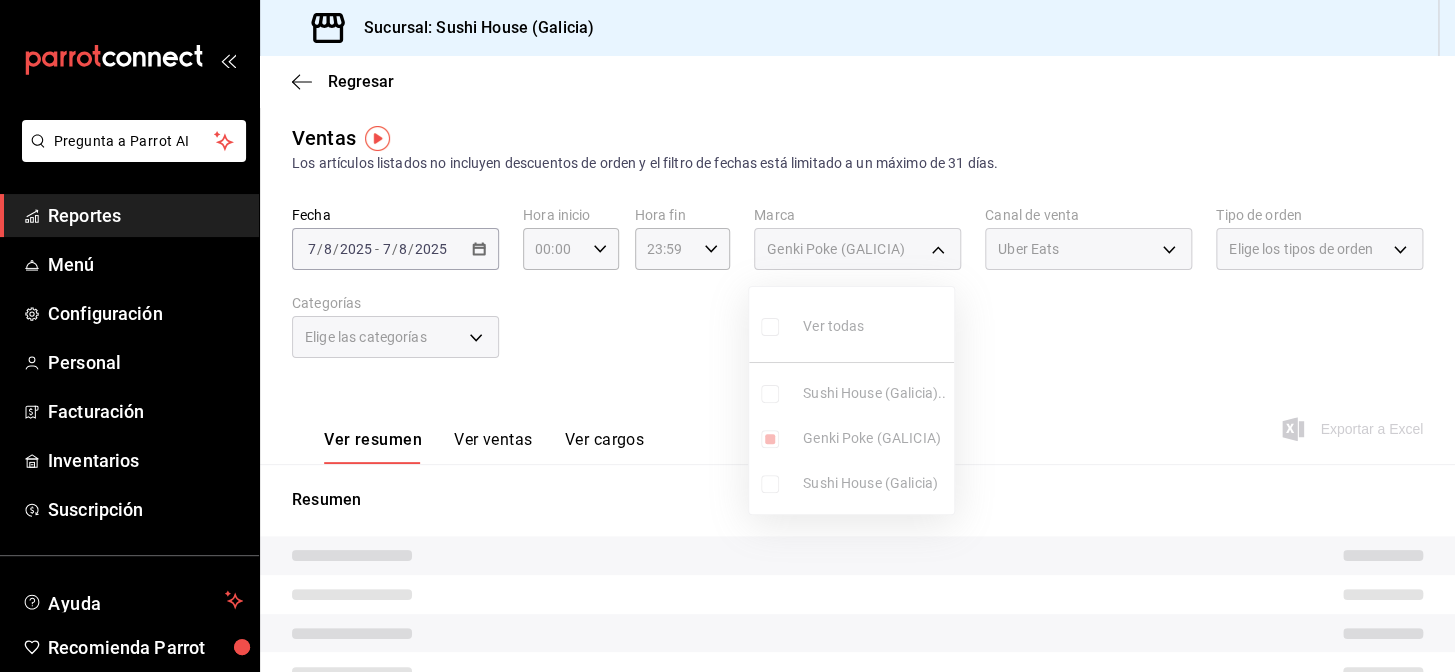 click at bounding box center (727, 336) 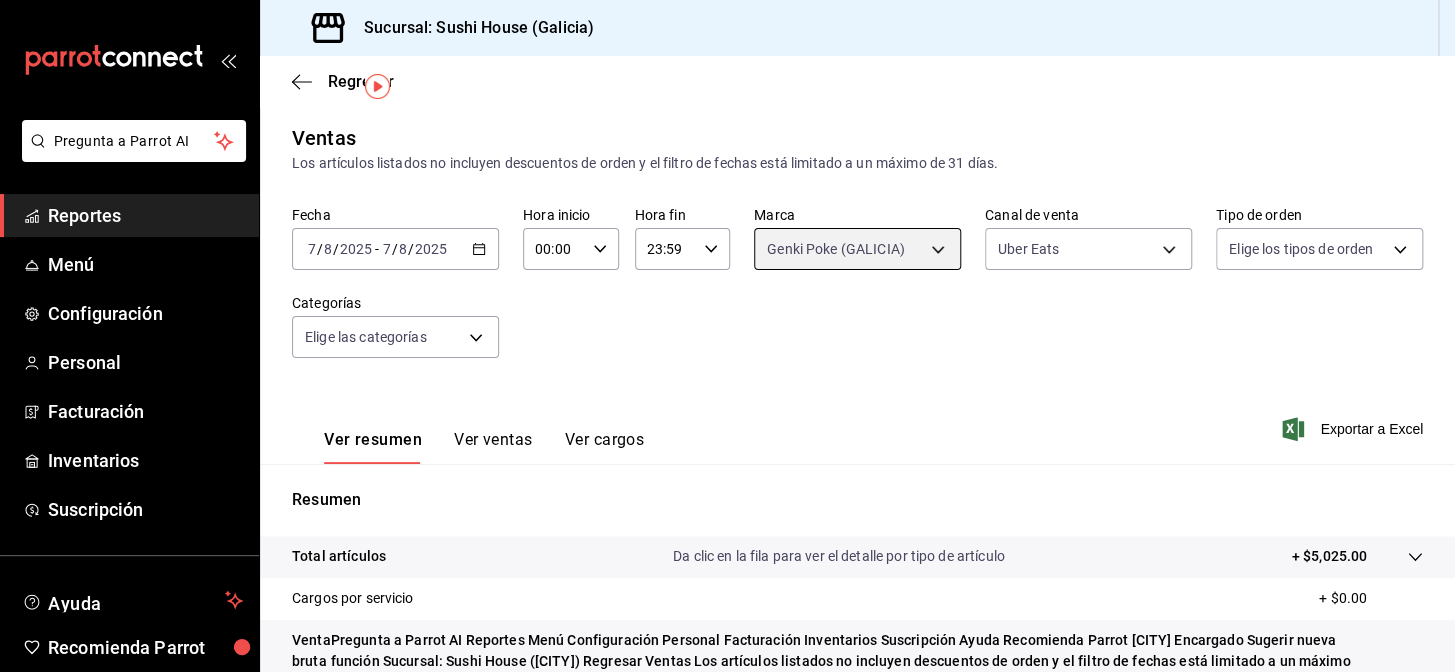 scroll, scrollTop: 286, scrollLeft: 0, axis: vertical 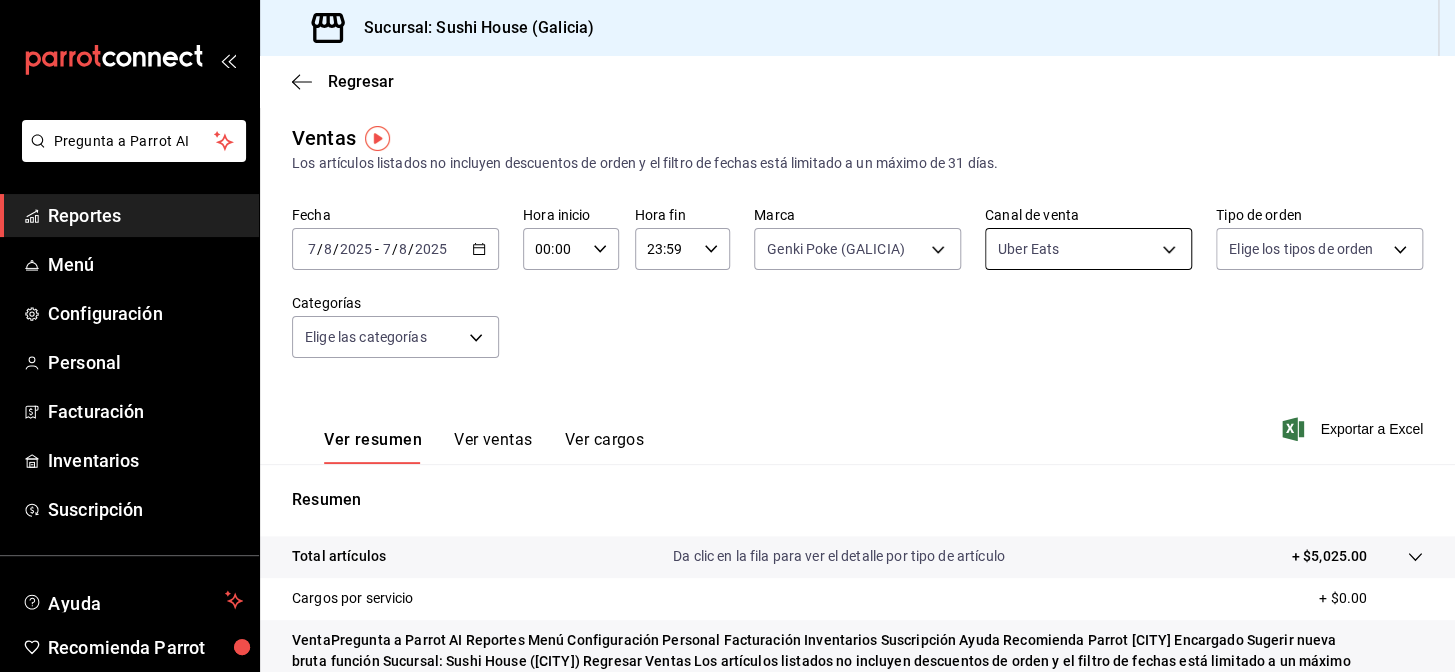 click on "Pregunta a Parrot AI Reportes   Menú   Configuración   Personal   Facturación   Inventarios   Suscripción   Ayuda Recomienda Parrot   [CITY] Encargado   Sugerir nueva función   Sucursal: Sushi House ([CITY]) Regresar Ventas Los artículos listados no incluyen descuentos de orden y el filtro de fechas está limitado a un máximo de 31 días. Fecha [DATE] [DATE] - [DATE] [DATE] Hora inicio 00:00 Hora inicio Hora fin 23:59 Hora fin Marca Genki Poke ([CITY]) [UUID] Canal de venta Uber Eats UBER_EATS Tipo de orden Elige los tipos de orden Categorías Elige las categorías Ver resumen Ver ventas Ver cargos Exportar a Excel Resumen Total artículos Da clic en la fila para ver el detalle por tipo de artículo + $5,025.00 Cargos por servicio + $0.00 Venta bruta = $5,025.00 Descuentos totales - $1,272.35 Certificados de regalo - $0.00 Venta total = $3,752.65 Impuestos - $517.61 Venta neta = $3,235.04 Pregunta a Parrot AI Reportes   Menú   Configuración" at bounding box center (727, 336) 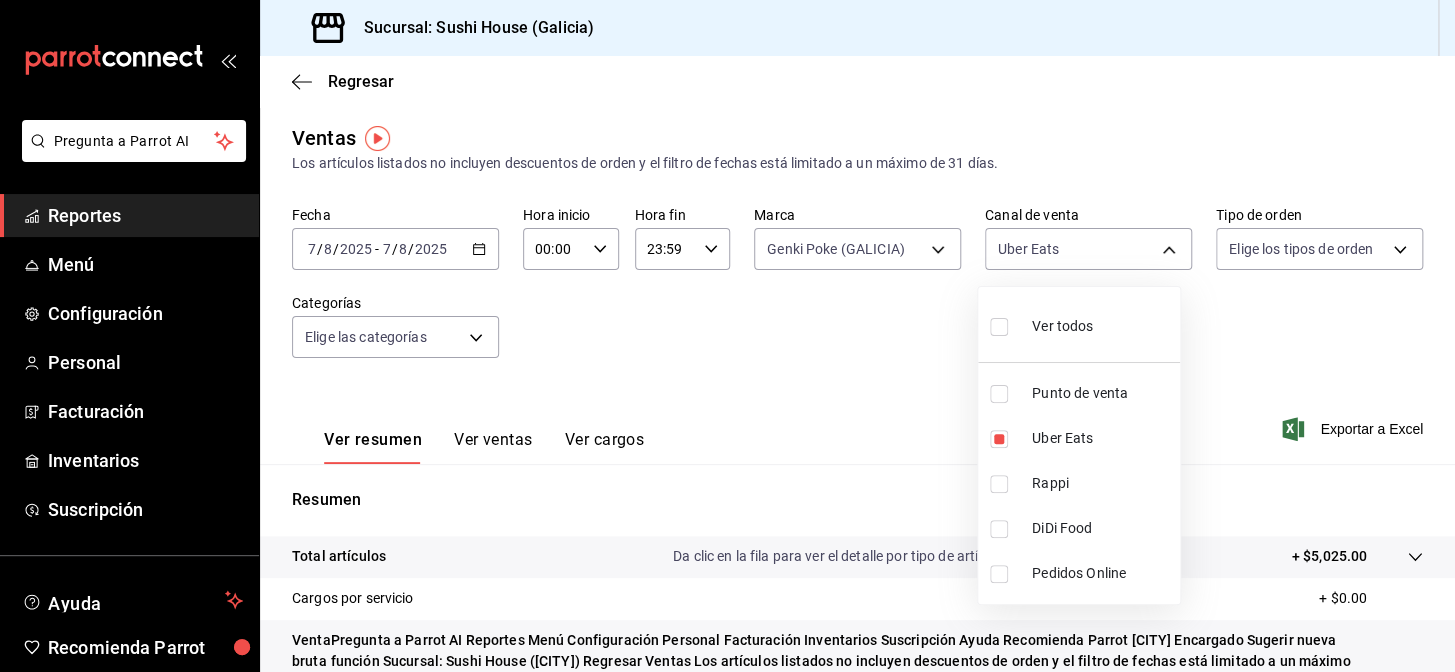 drag, startPoint x: 1019, startPoint y: 529, endPoint x: 1009, endPoint y: 520, distance: 13.453624 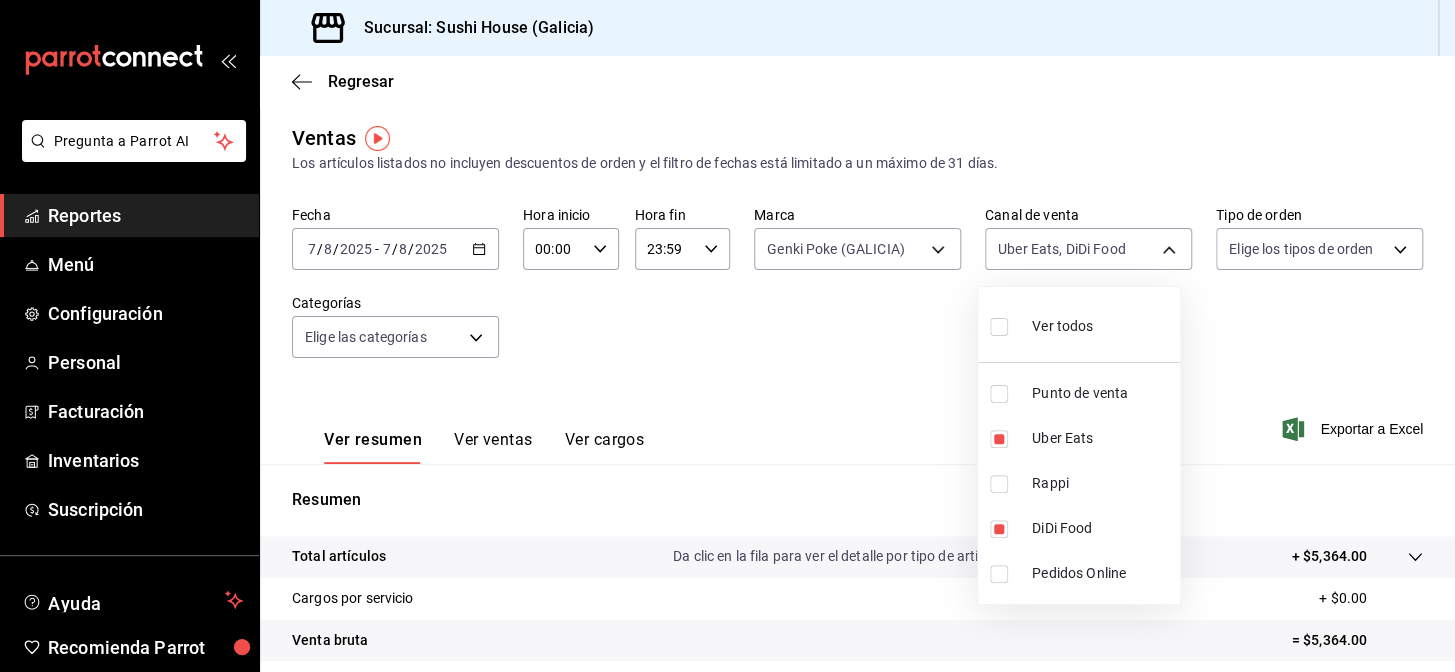 click at bounding box center [999, 439] 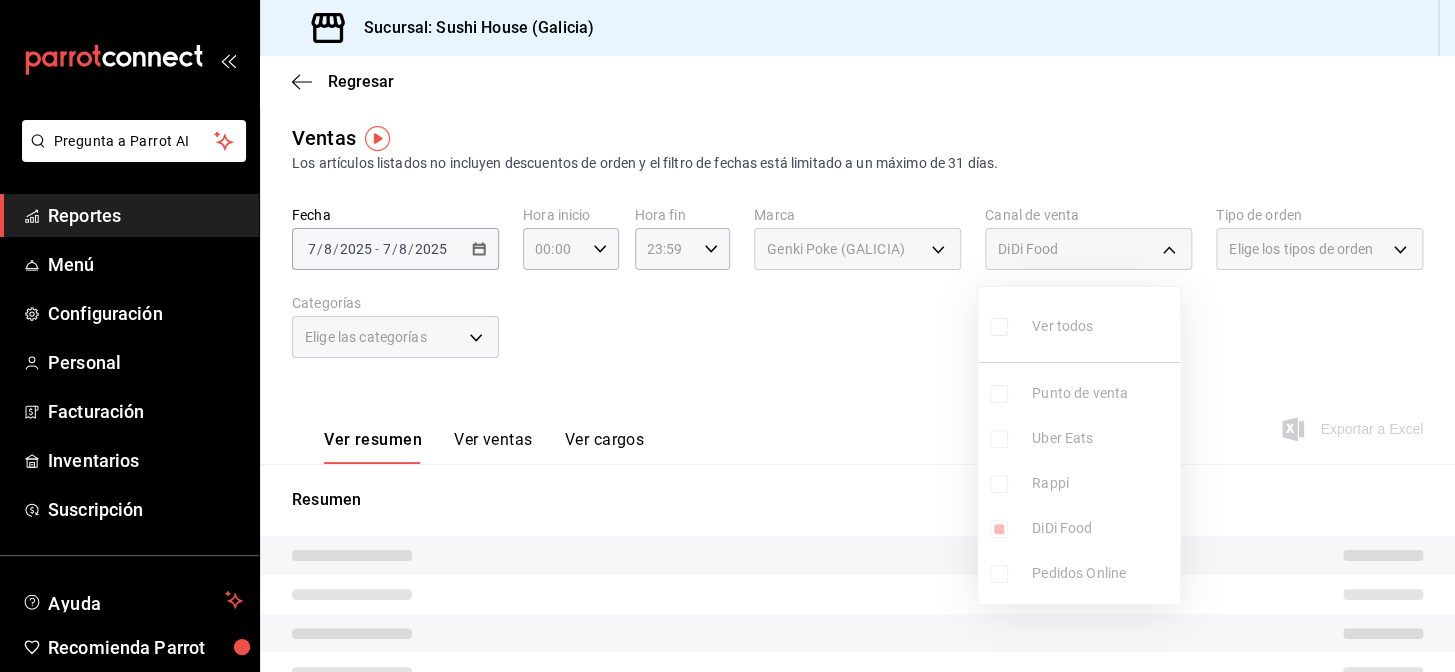 click at bounding box center (727, 336) 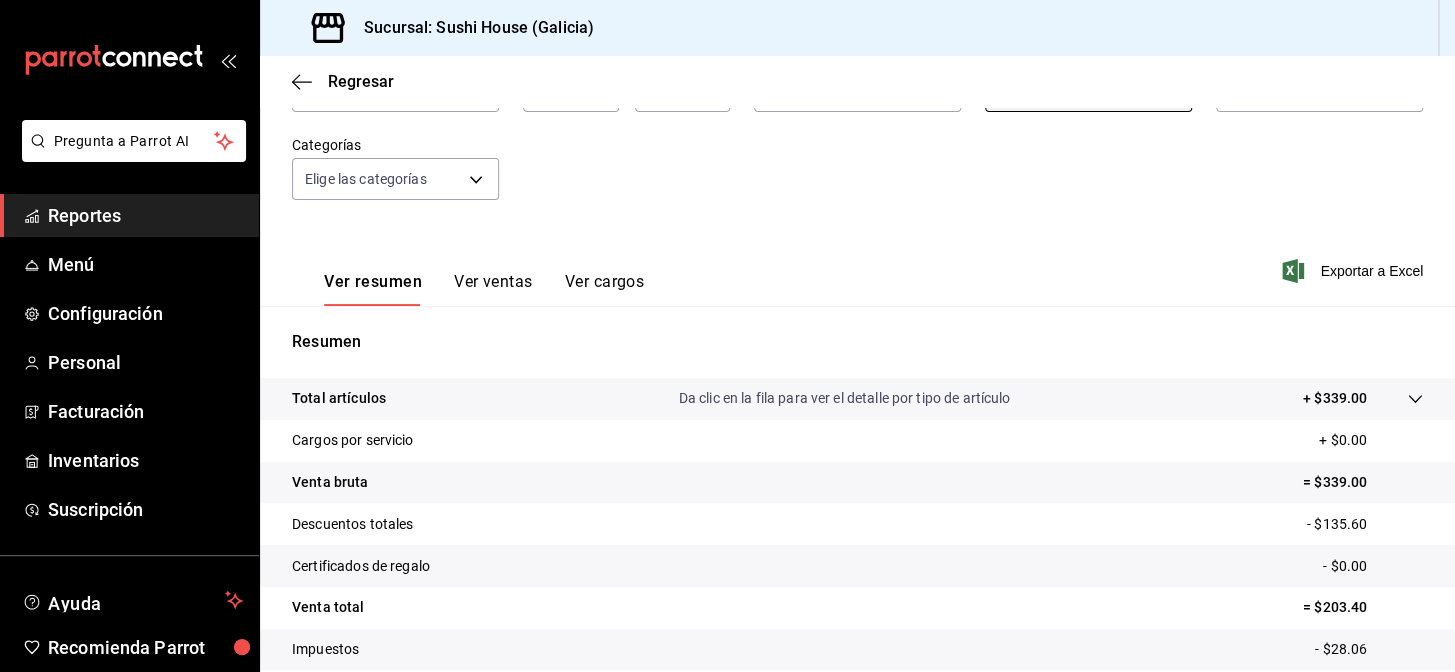 scroll, scrollTop: 286, scrollLeft: 0, axis: vertical 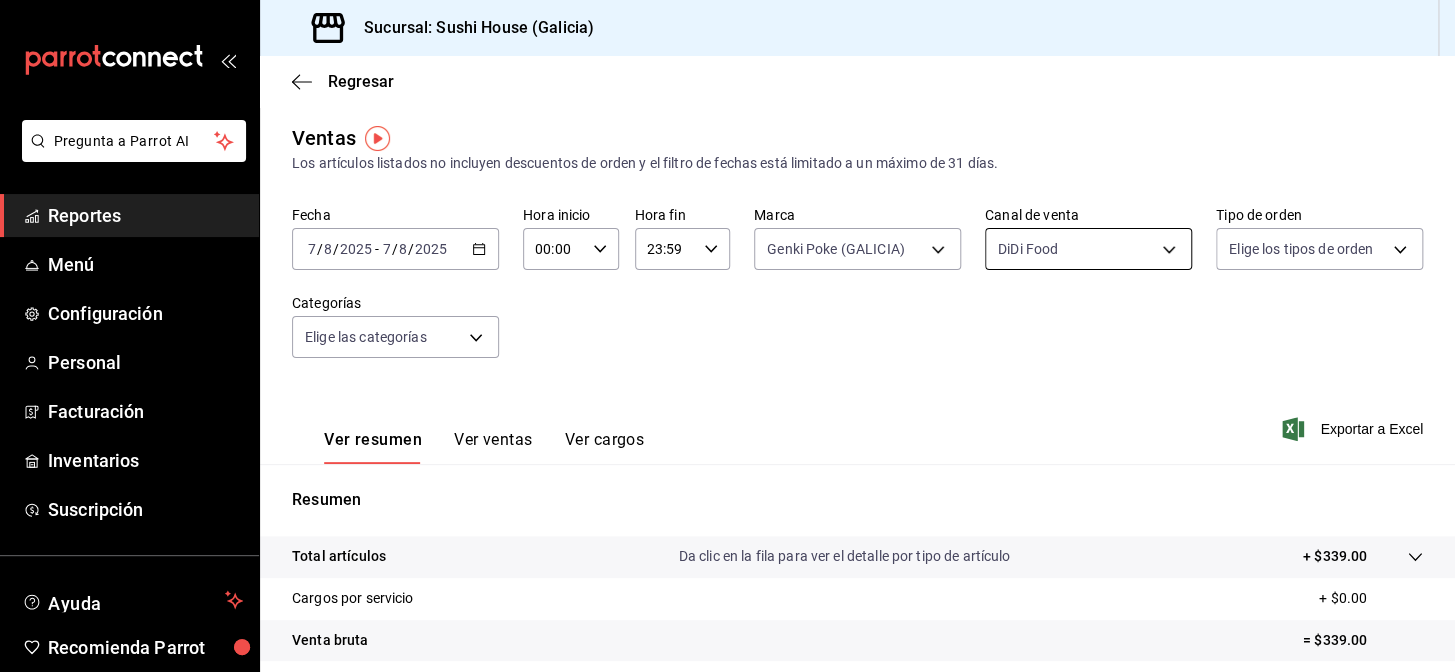 click on "Pregunta a Parrot AI Reportes   Menú   Configuración   Personal   Facturación   Inventarios   Suscripción   Ayuda Recomienda Parrot   [CITY] Encargado   Sugerir nueva función   Sucursal: Sushi House ([CITY]) Regresar Ventas Los artículos listados no incluyen descuentos de orden y el filtro de fechas está limitado a un máximo de 31 días. Fecha [DATE] [DATE] - [DATE] [DATE] Hora inicio 00:00 Hora inicio Hora fin 23:59 Hora fin Marca Genki Poke ([CITY]) [UUID] Canal de venta DiDi Food DIDI_FOOD Tipo de orden Elige los tipos de orden Categorías Elige las categorías Ver resumen Ver ventas Ver cargos Exportar a Excel Resumen Total artículos Da clic en la fila para ver el detalle por tipo de artículo + $339.00 Cargos por servicio + $0.00 Venta bruta = $339.00 Descuentos totales - $135.60 Certificados de regalo - $0.00 Venta total = $203.40 Impuestos - $28.06 Venta neta = $175.34 Pregunta a Parrot AI Reportes   Menú   Configuración   Personal" at bounding box center (727, 336) 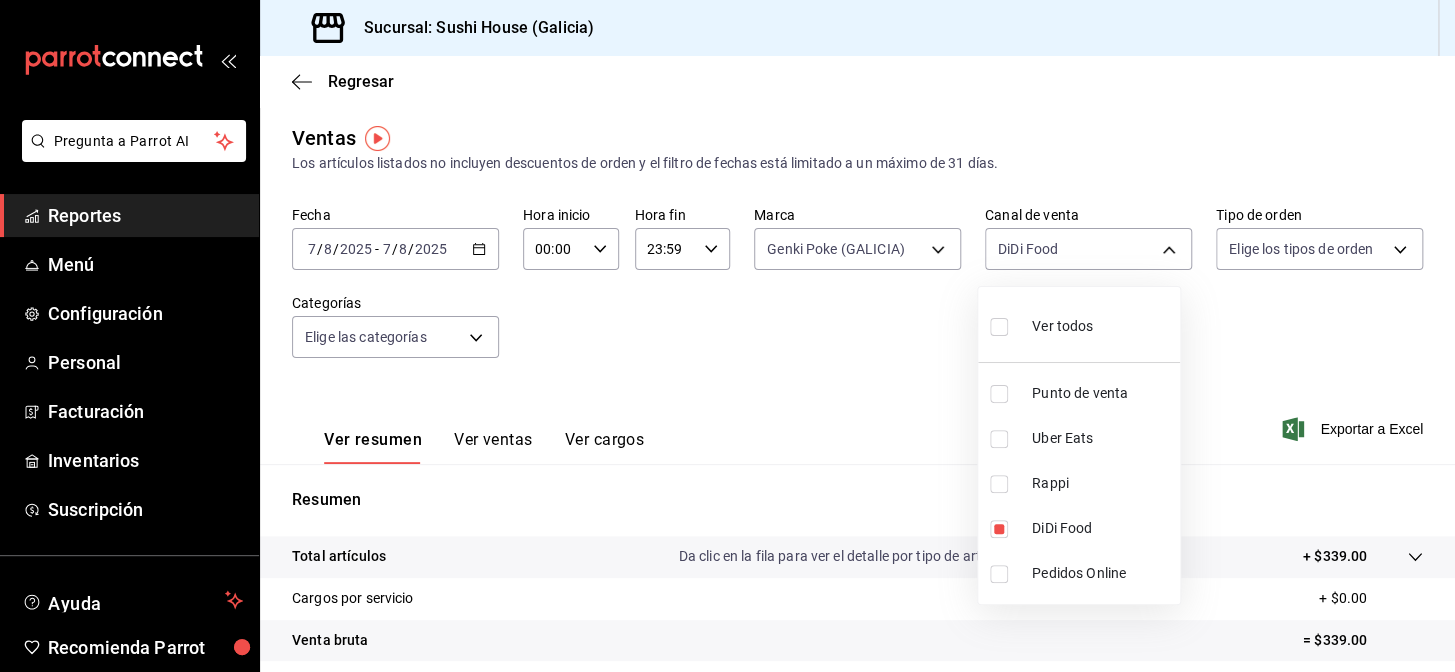 click on "Rappi" at bounding box center (1102, 483) 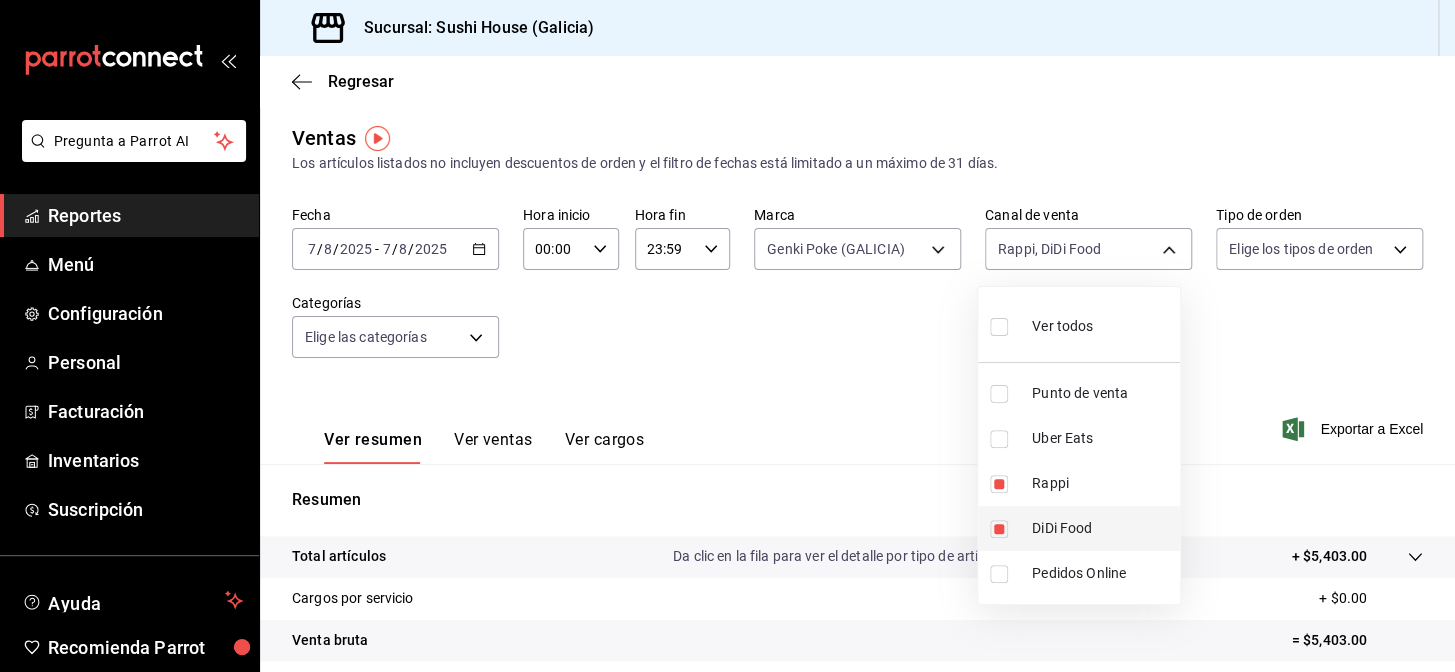click on "DiDi Food" at bounding box center (1102, 528) 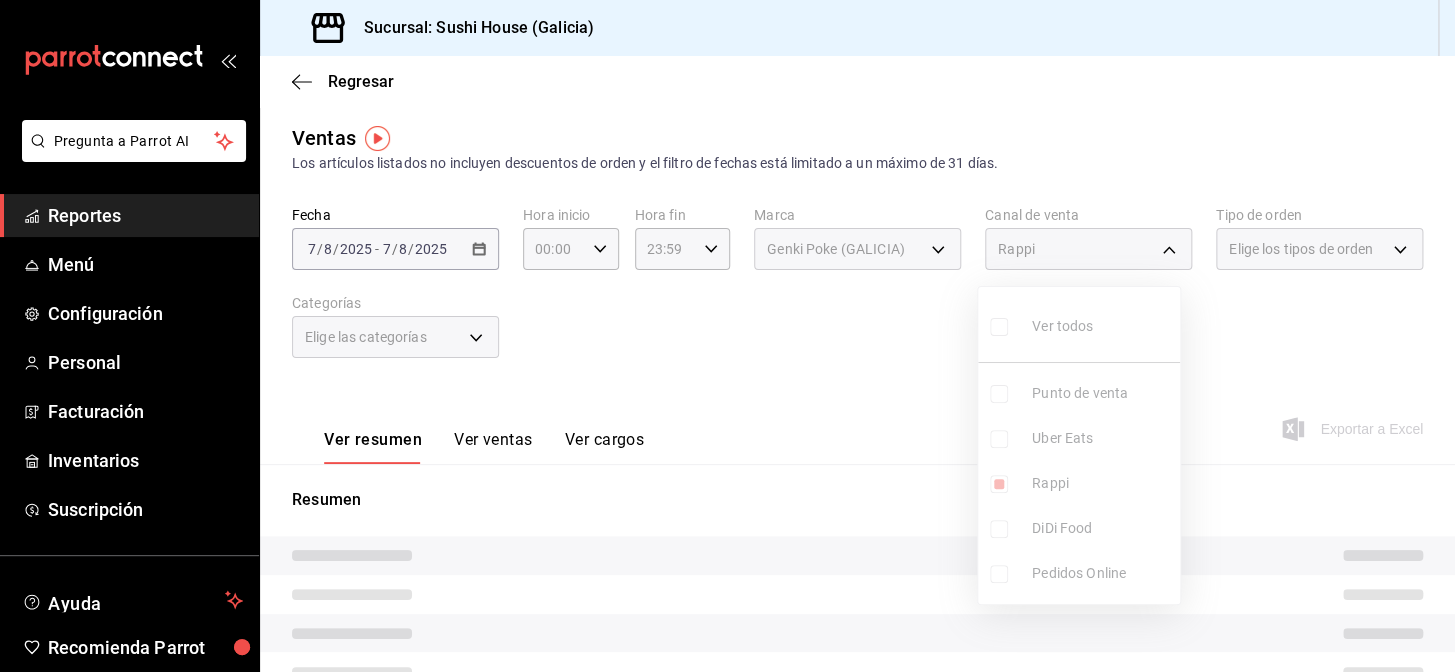 click at bounding box center [727, 336] 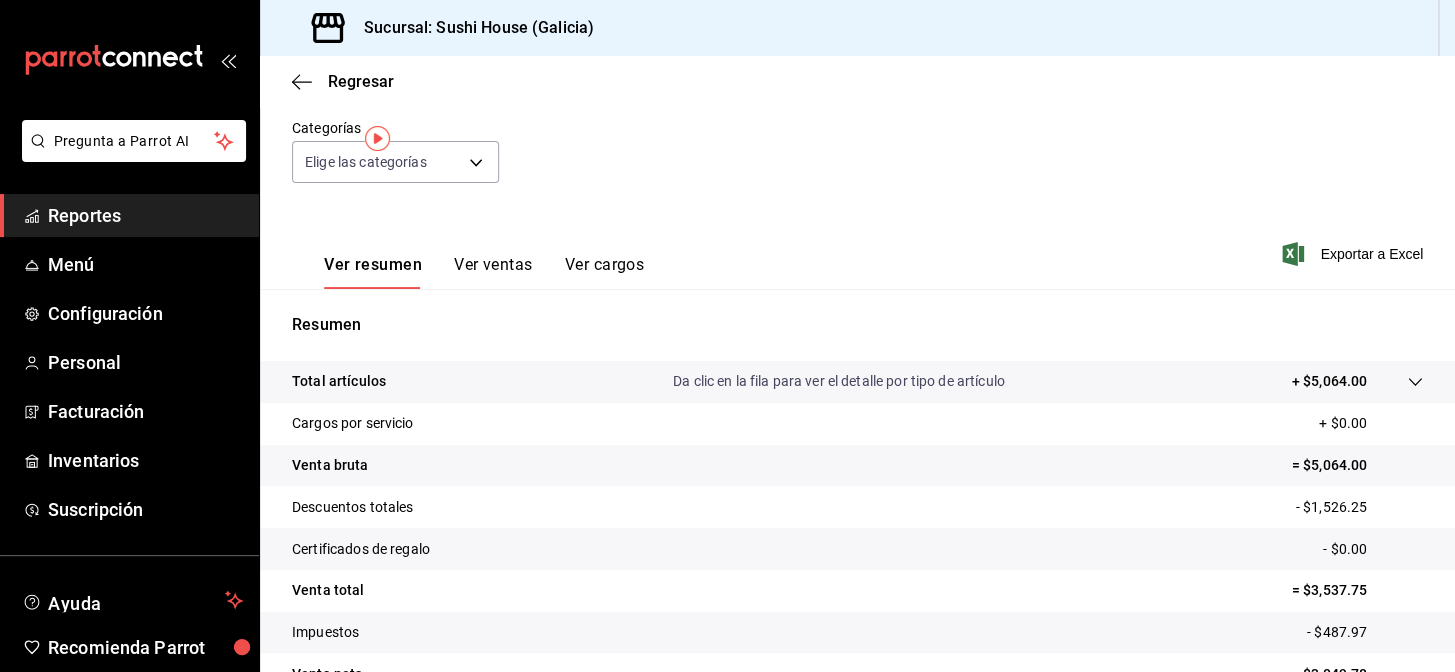scroll, scrollTop: 286, scrollLeft: 0, axis: vertical 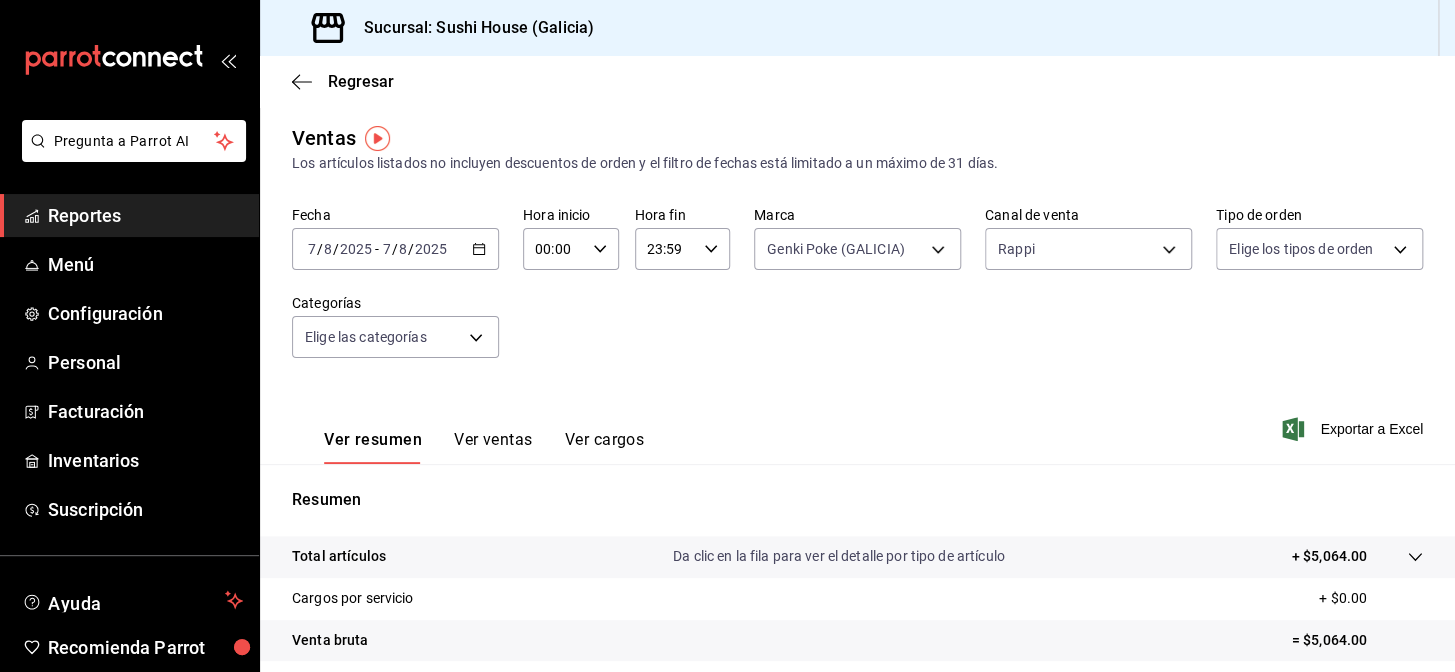 click on "Fecha [DATE] [DATE] - [DATE] [DATE] Hora inicio 00:00 Hora inicio Hora fin 23:59 Hora fin Marca Genki Poke ([CITY]) [UUID] Canal de venta Rappi RAPPI Tipo de orden Elige los tipos de orden Categorías Elige las categorías" at bounding box center [857, 294] 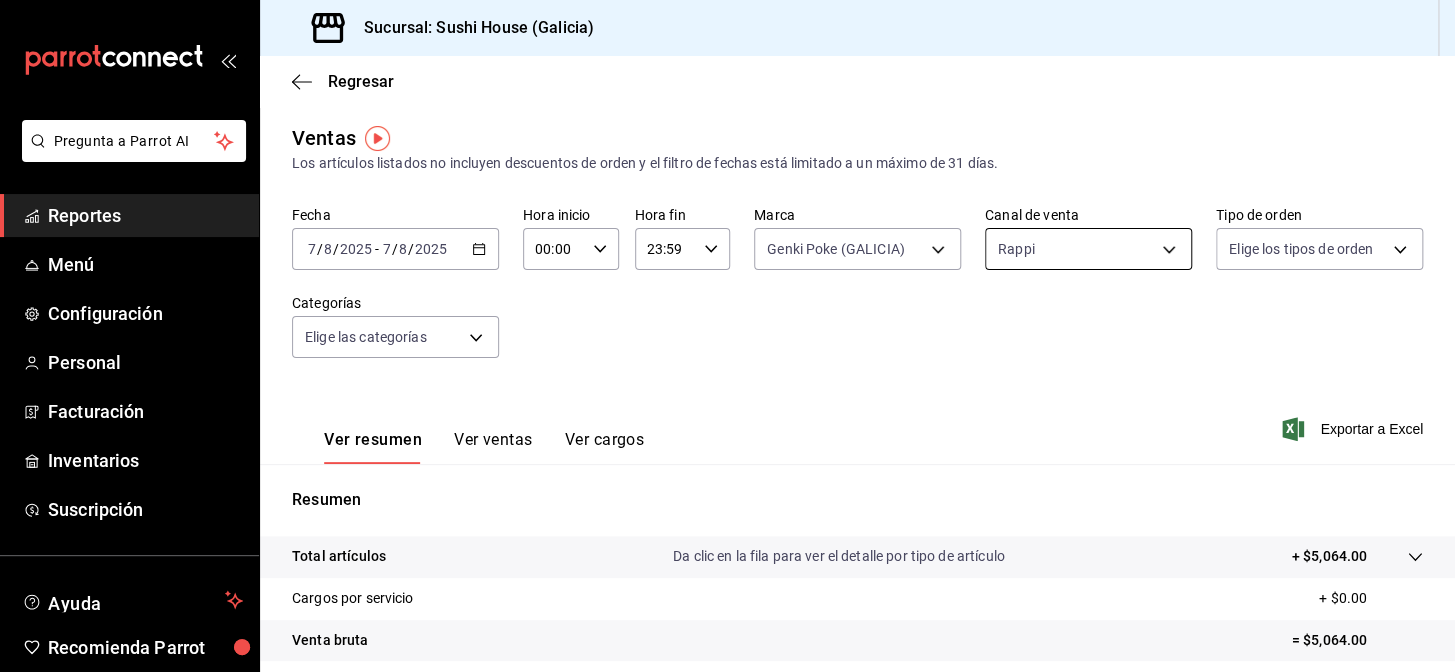 click on "Pregunta a Parrot AI Reportes   Menú   Configuración   Personal   Facturación   Inventarios   Suscripción   Ayuda Recomienda Parrot   [CITY] Encargado   Sugerir nueva función   Sucursal: Sushi House ([CITY]) Regresar Ventas Los artículos listados no incluyen descuentos de orden y el filtro de fechas está limitado a un máximo de 31 días. Fecha [DATE] [DATE] - [DATE] [DATE] Hora inicio 00:00 Hora inicio Hora fin 23:59 Hora fin Marca Genki Poke ([CITY]) [UUID] Canal de venta Rappi RAPPI Tipo de orden Elige los tipos de orden Categorías Elige las categorías Ver resumen Ver ventas Ver cargos Exportar a Excel Resumen Total artículos Da clic en la fila para ver el detalle por tipo de artículo + $5,064.00 Cargos por servicio + $0.00 Venta bruta = $5,064.00 Descuentos totales - $1,526.25 Certificados de regalo - $0.00 Venta total = $3,537.75 Impuestos - $487.97 Venta neta = $3,049.78 Pregunta a Parrot AI Reportes   Menú   Configuración   Personal" at bounding box center [727, 336] 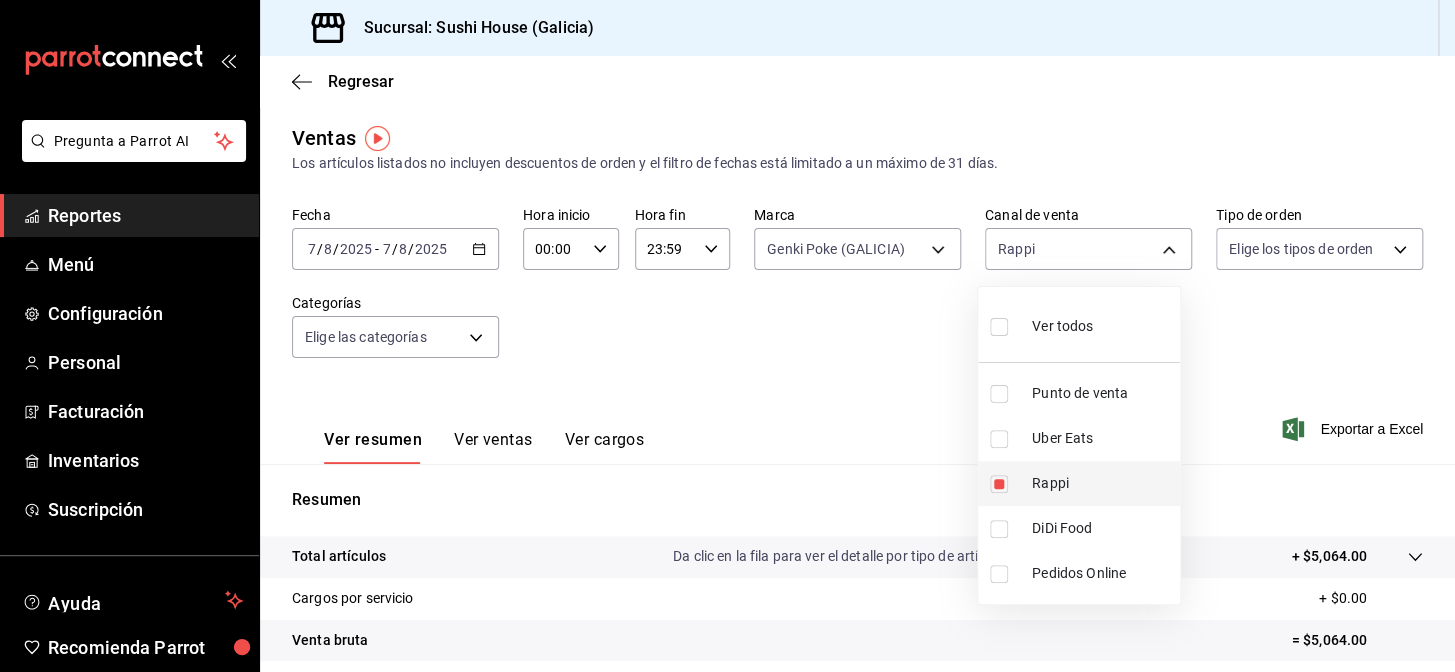click on "Rappi" at bounding box center [1079, 483] 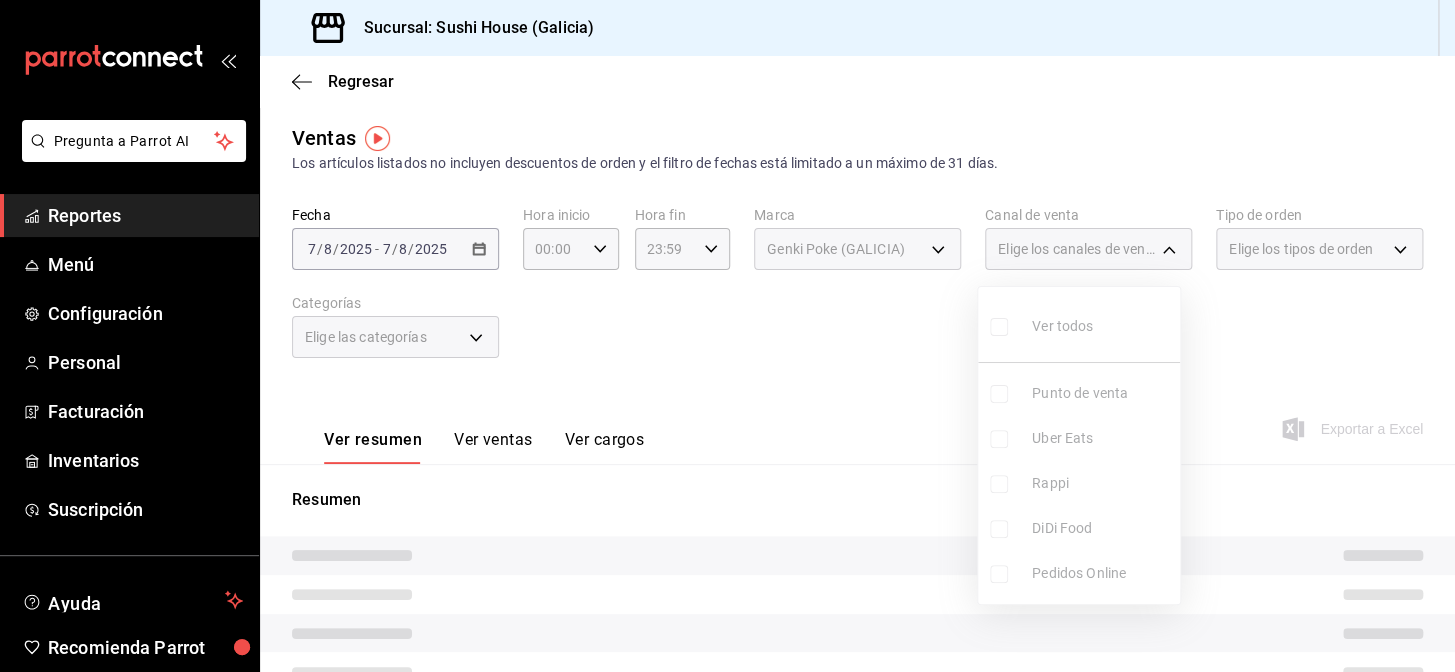 click at bounding box center (727, 336) 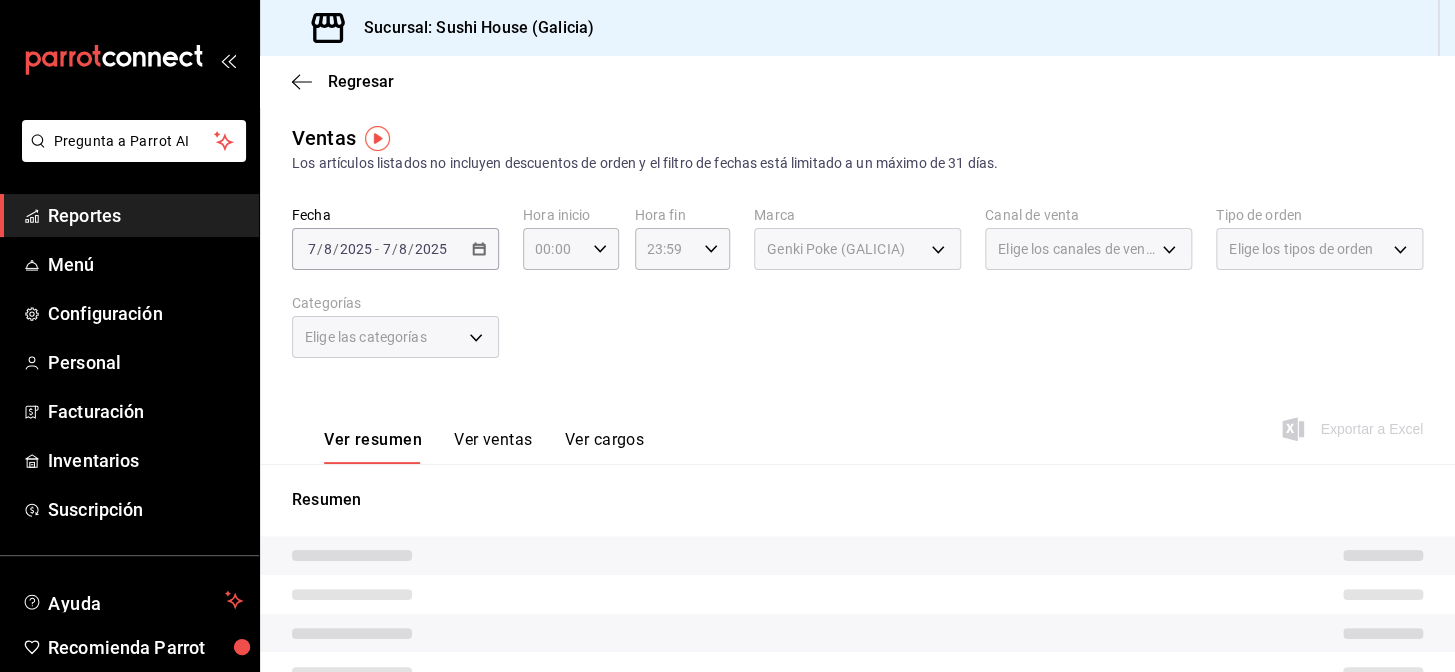 click on "Genki Poke (GALICIA)" at bounding box center (836, 249) 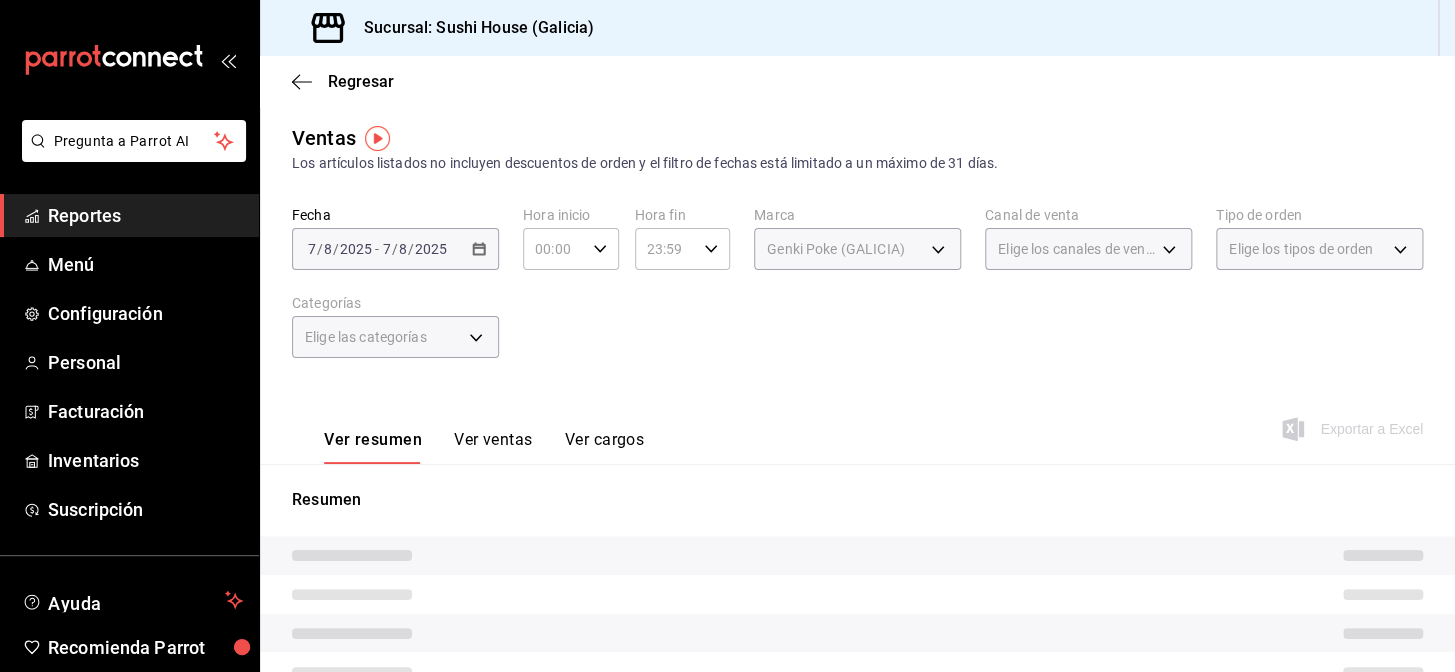 click on "Pregunta a Parrot AI Reportes   Menú   Configuración   Personal   Facturación   Inventarios   Suscripción   Ayuda Recomienda Parrot   [CITY] Encargado   Sugerir nueva función   Sucursal: Sushi House ([CITY]) Regresar Ventas Los artículos listados no incluyen descuentos de orden y el filtro de fechas está limitado a un máximo de 31 días. Fecha [DATE] [DATE] - [DATE] [DATE] Hora inicio 00:00 Hora inicio Hora fin 23:59 Hora fin Marca Genki Poke ([CITY]) [UUID] Canal de venta Elige los canales de venta Tipo de orden Elige los tipos de orden Categorías Elige las categorías Ver resumen Ver ventas Ver cargos Exportar a Excel Resumen Pregunta a Parrot AI Reportes   Menú   Configuración   Personal   Facturación   Inventarios   Suscripción   Ayuda Recomienda Parrot   [CITY] Encargado   Sugerir nueva función   GANA 1 MES GRATIS EN TU SUSCRIPCIÓN AQUÍ Ver video tutorial Ir a video Visitar centro de ayuda ([PHONE]) soporte@parrotsoftware.io" at bounding box center (727, 336) 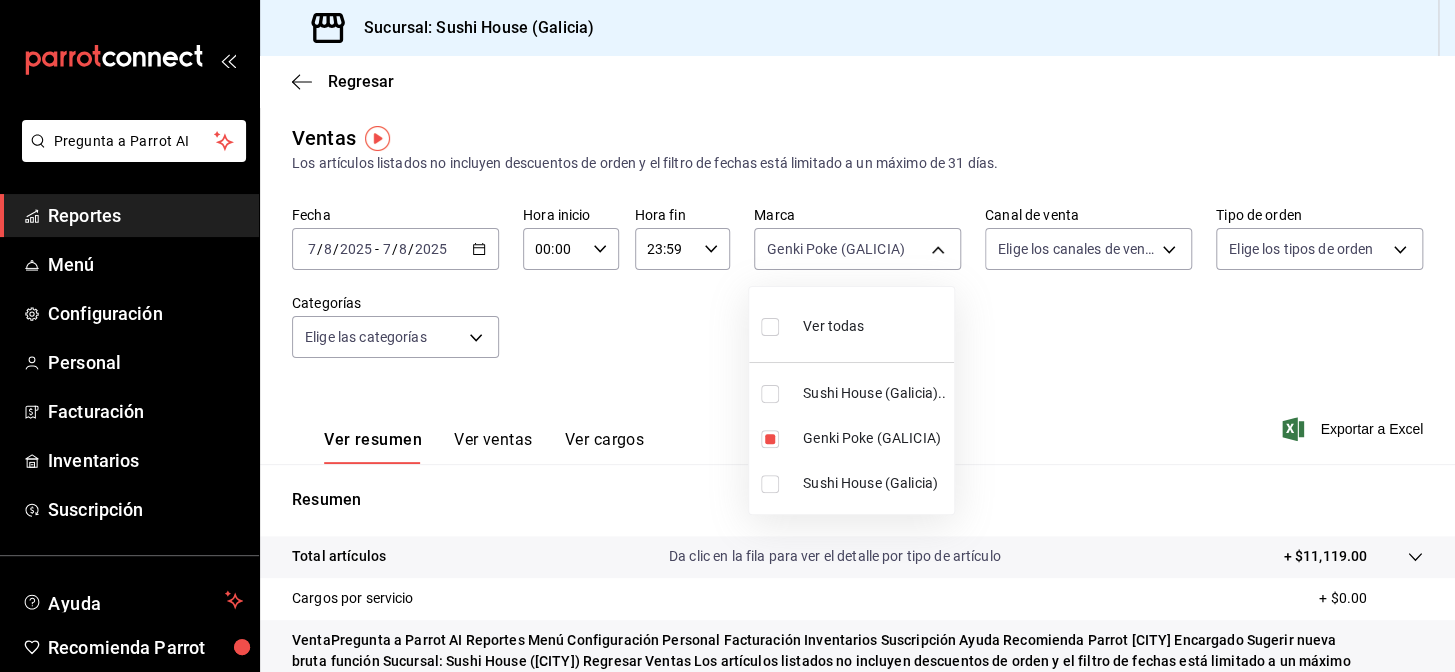 click on "Ver todas" at bounding box center [851, 324] 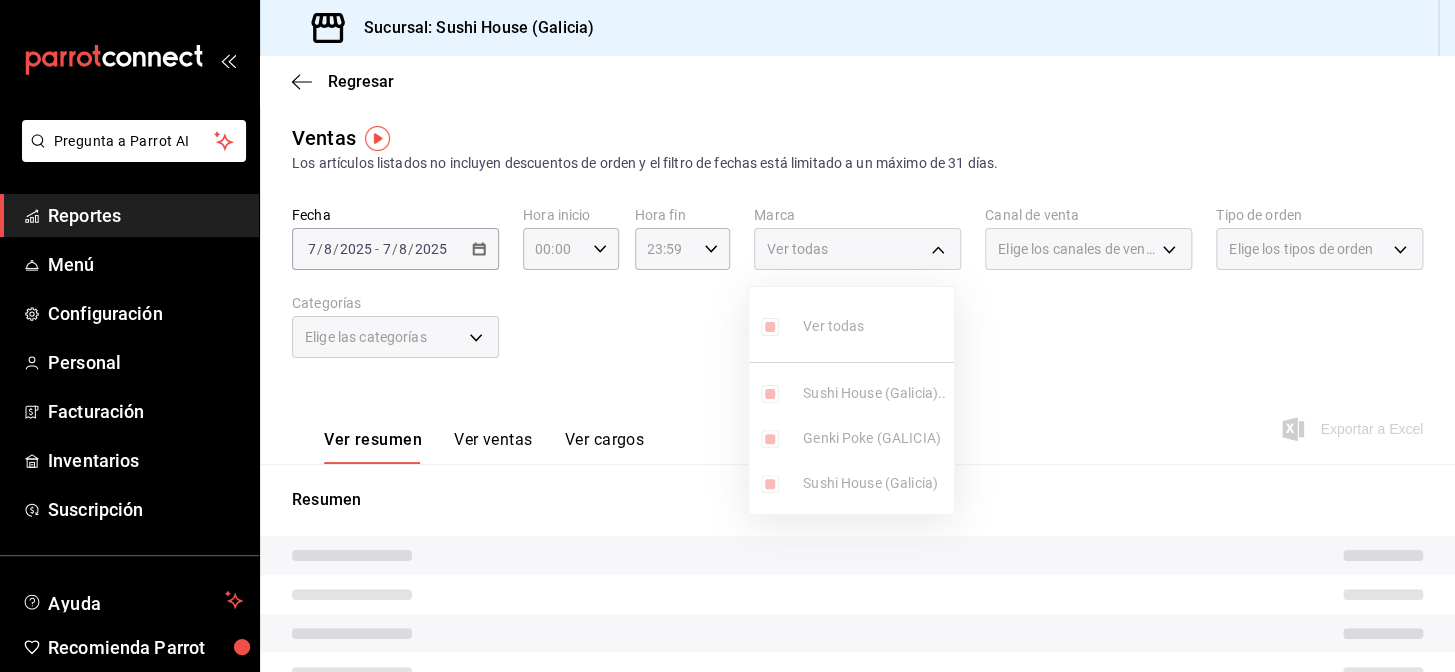 drag, startPoint x: 1143, startPoint y: 322, endPoint x: 1167, endPoint y: 318, distance: 24.33105 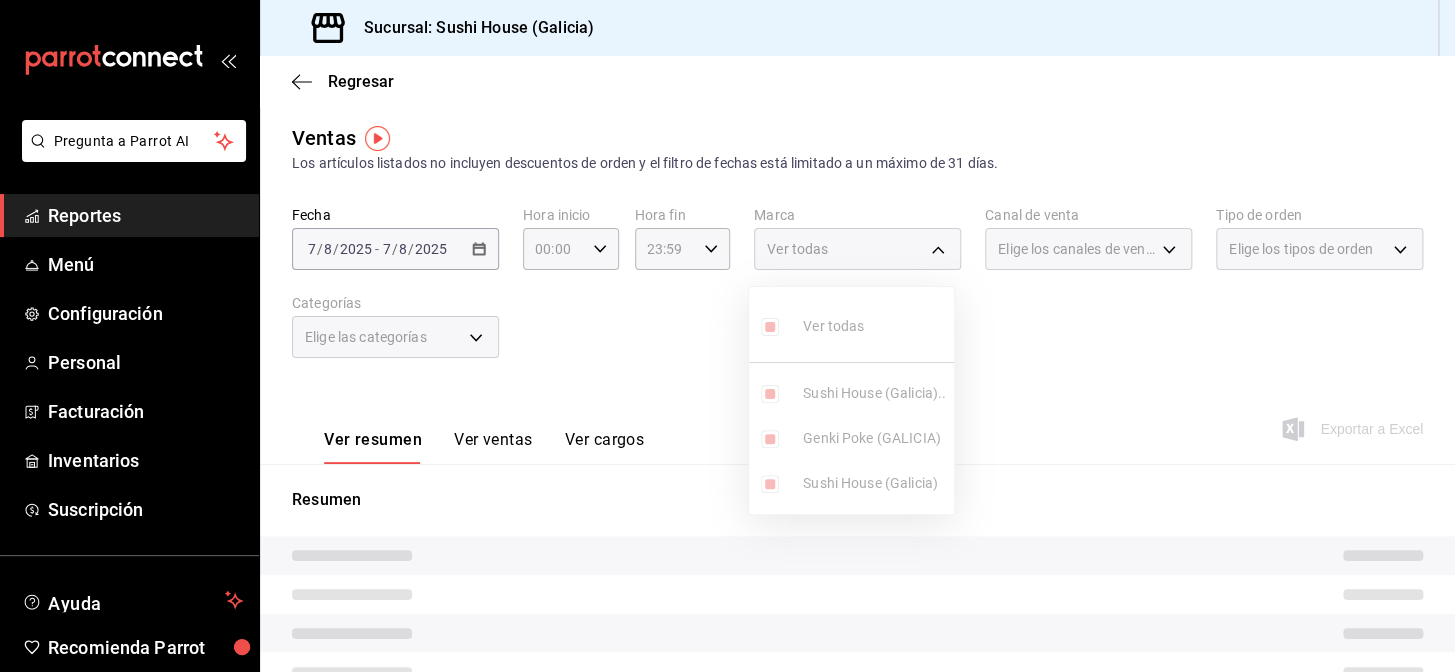 click at bounding box center [727, 336] 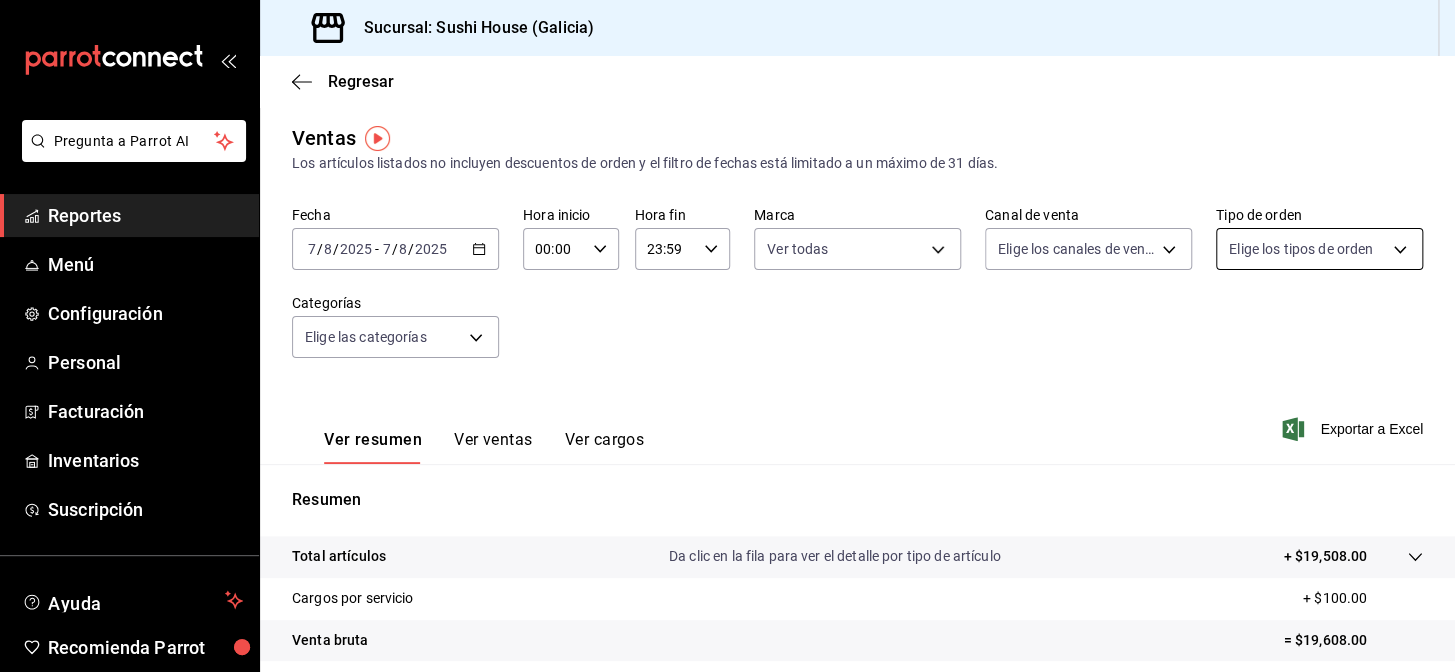 click on "Pregunta a Parrot AI Reportes   Menú   Configuración   Personal   Facturación   Inventarios   Suscripción   Ayuda Recomienda Parrot   [CITY] Encargado   Sugerir nueva función   Sucursal: Sushi House ([CITY]) Regresar Ventas Los artículos listados no incluyen descuentos de orden y el filtro de fechas está limitado a un máximo de 31 días. Fecha [DATE] [DATE] - [DATE] [DATE] Hora inicio 00:00 Hora inicio Hora fin 23:59 Hora fin Marca Ver todas [UUID],[UUID],[UUID] Canal de venta Elige los canales de venta Tipo de orden Elige los tipos de orden Categorías Elige las categorías Ver resumen Ver ventas Ver cargos Exportar a Excel Resumen Total artículos Da clic en la fila para ver el detalle por tipo de artículo + $19,508.00 Cargos por servicio + $100.00 Venta bruta = $19,608.00 Descuentos totales - $3,806.20 Certificados de regalo - $0.00 Venta total = $15,801.80 Impuestos - $2,179.56 Reportes" at bounding box center [727, 336] 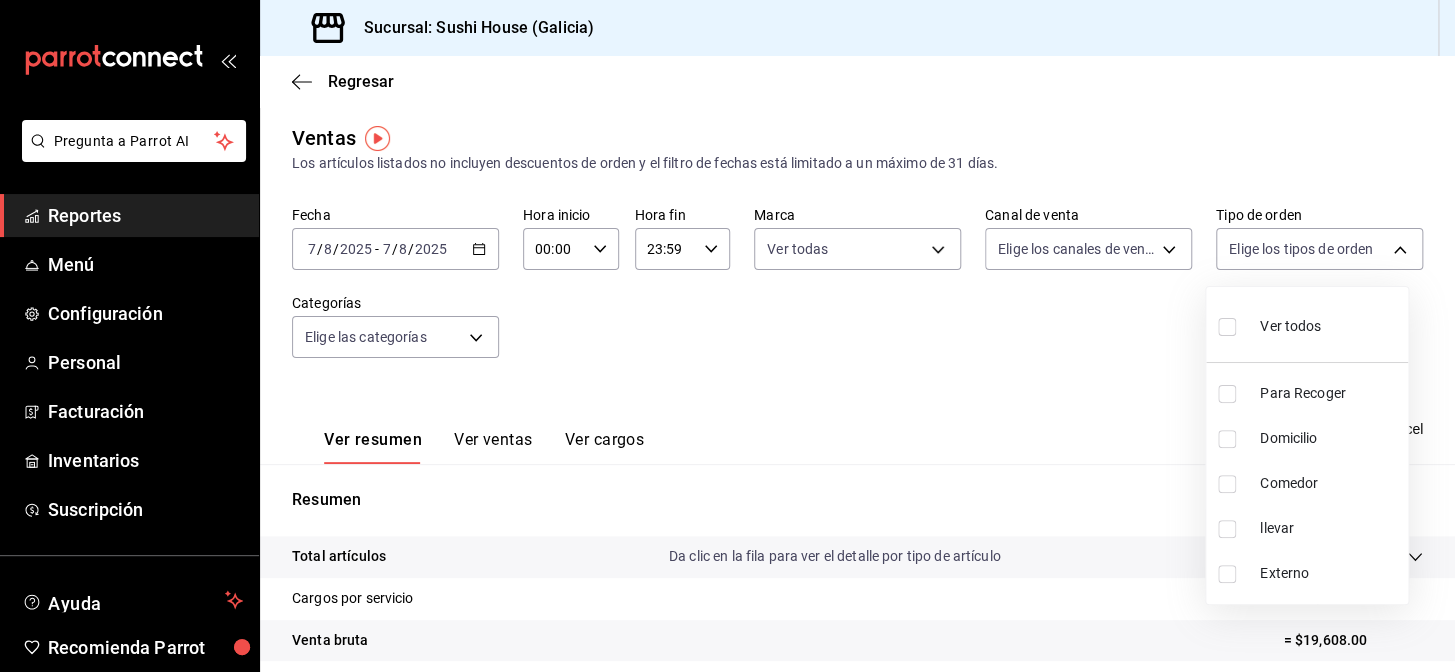 click on "Domicilio" at bounding box center [1307, 438] 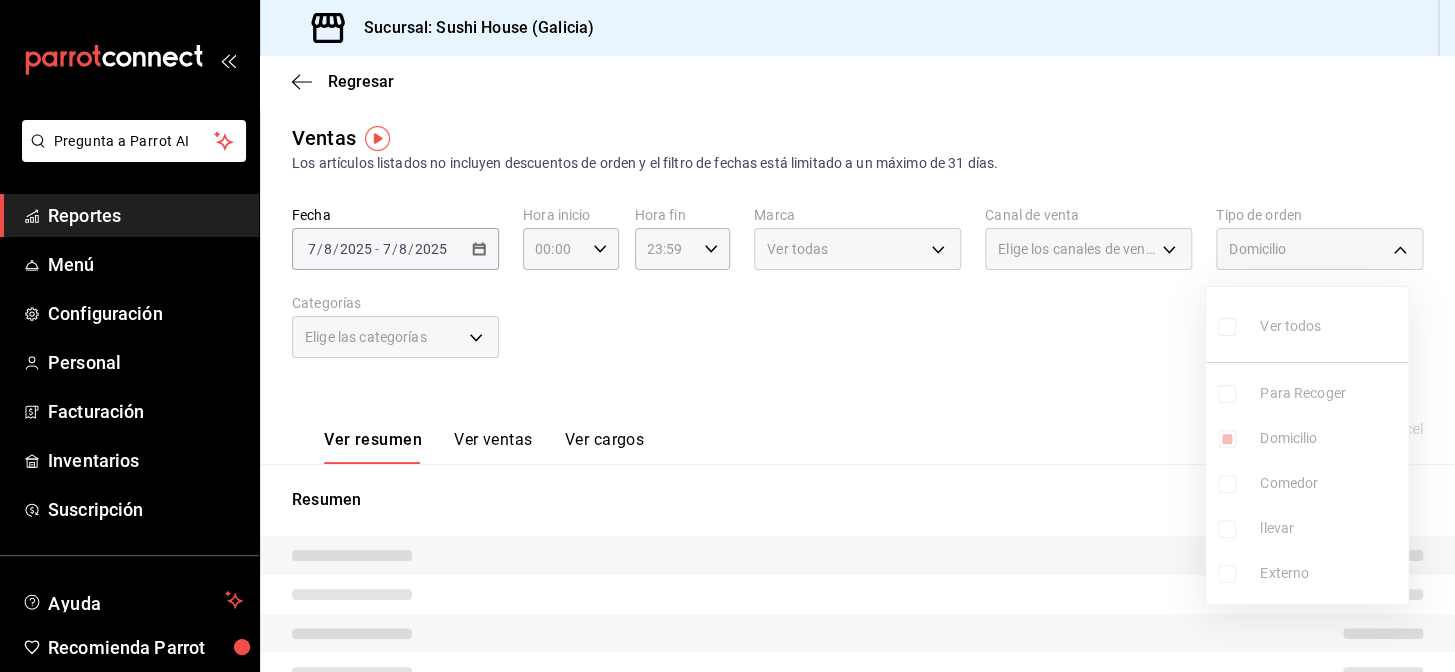 click at bounding box center (727, 336) 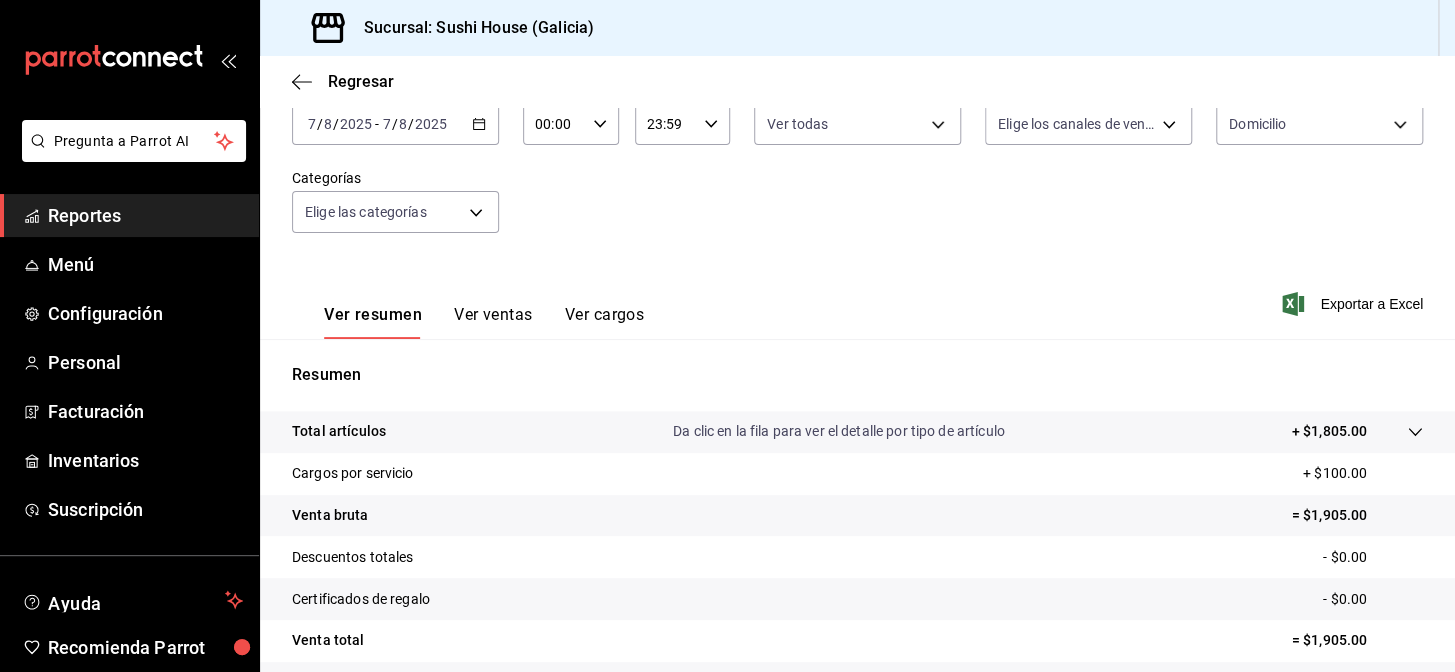 scroll, scrollTop: 0, scrollLeft: 0, axis: both 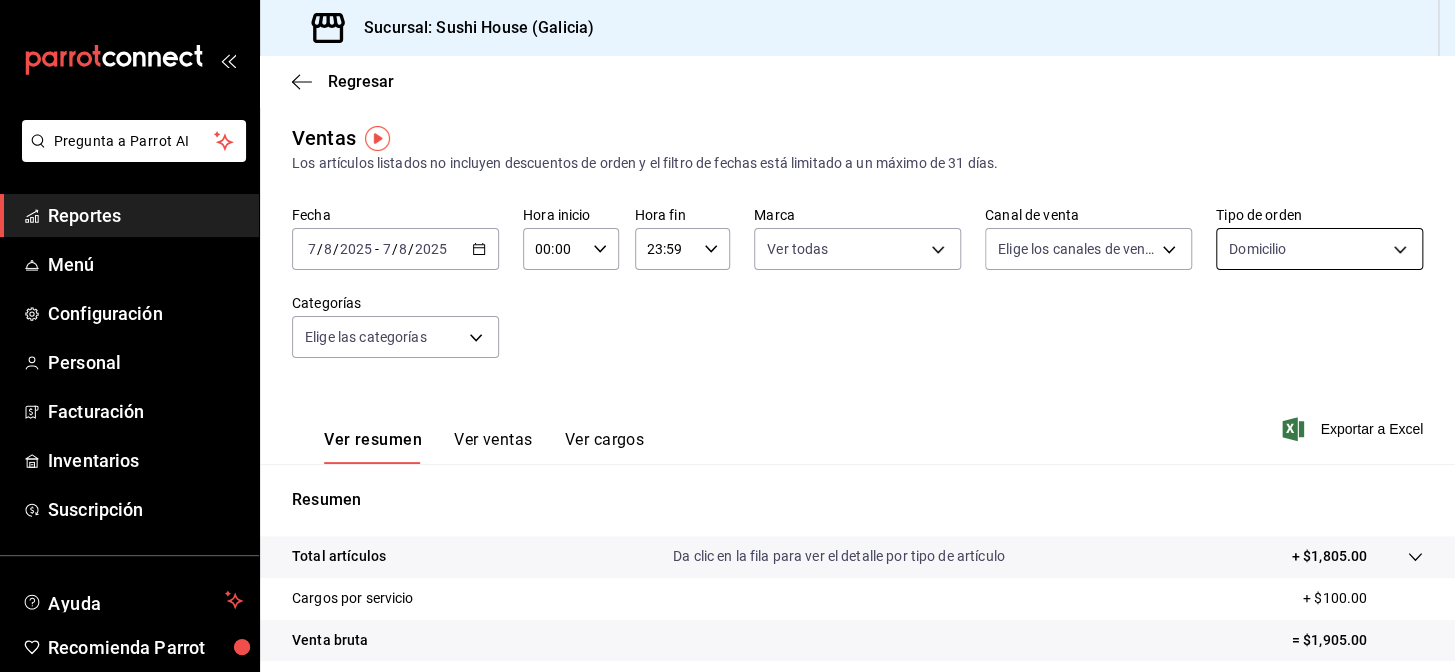click on "Pregunta a Parrot AI Reportes   Menú   Configuración   Personal   Facturación   Inventarios   Suscripción   Ayuda Recomienda Parrot   [CITY] Encargado   Sugerir nueva función   Sucursal: Sushi House ([CITY]) Regresar Ventas Los artículos listados no incluyen descuentos de orden y el filtro de fechas está limitado a un máximo de 31 días. Fecha [DATE] [DATE] - [DATE] [DATE] Hora inicio 00:00 Hora inicio Hora fin 23:59 Hora fin Marca Ver todas [UUID],[UUID],[UUID] Canal de venta Elige los canales de venta Tipo de orden Domicilio [UUID] Categorías Elige las categorías Ver resumen Ver ventas Ver cargos Exportar a Excel Resumen Total artículos Da clic en la fila para ver el detalle por tipo de artículo + $1,805.00 Cargos por servicio + $100.00 Venta bruta = $1,905.00 Descuentos totales - $0.00 Certificados de regalo - $0.00 Venta total = $1,905.00 Impuestos" at bounding box center (727, 336) 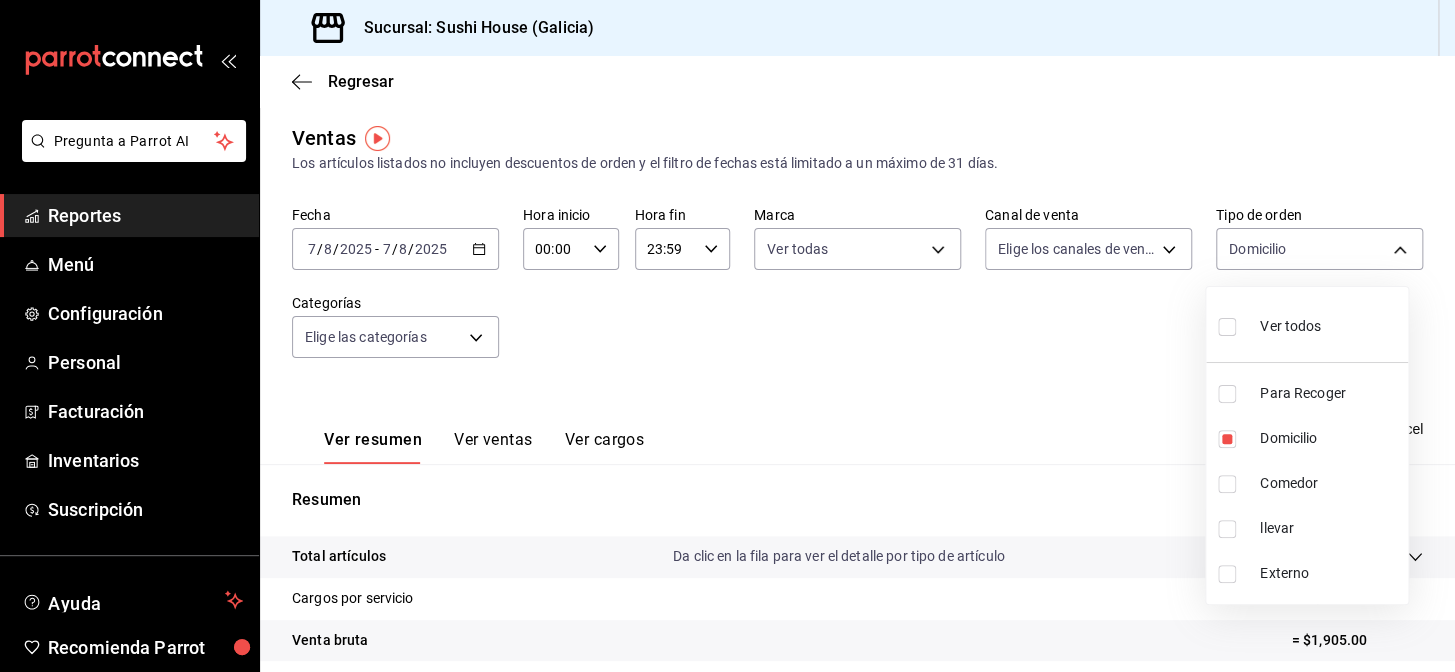 click on "Ver todos" at bounding box center (1269, 324) 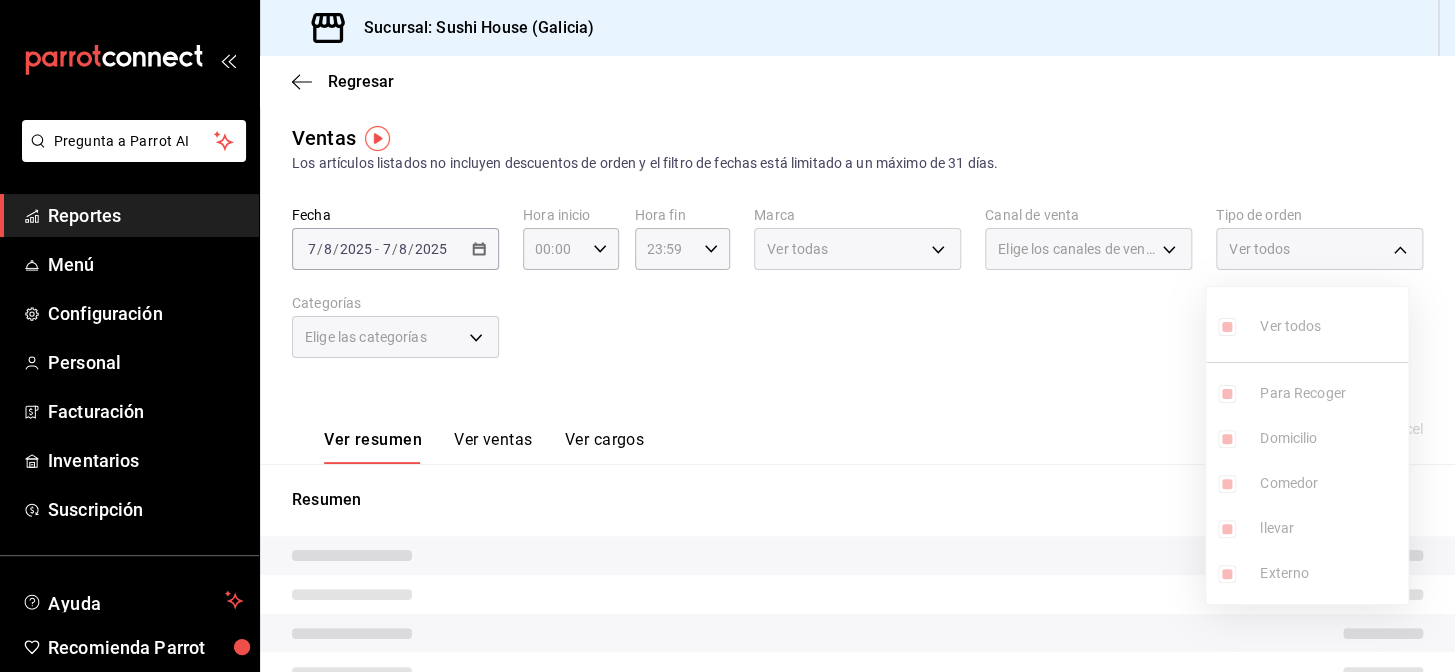 click at bounding box center [727, 336] 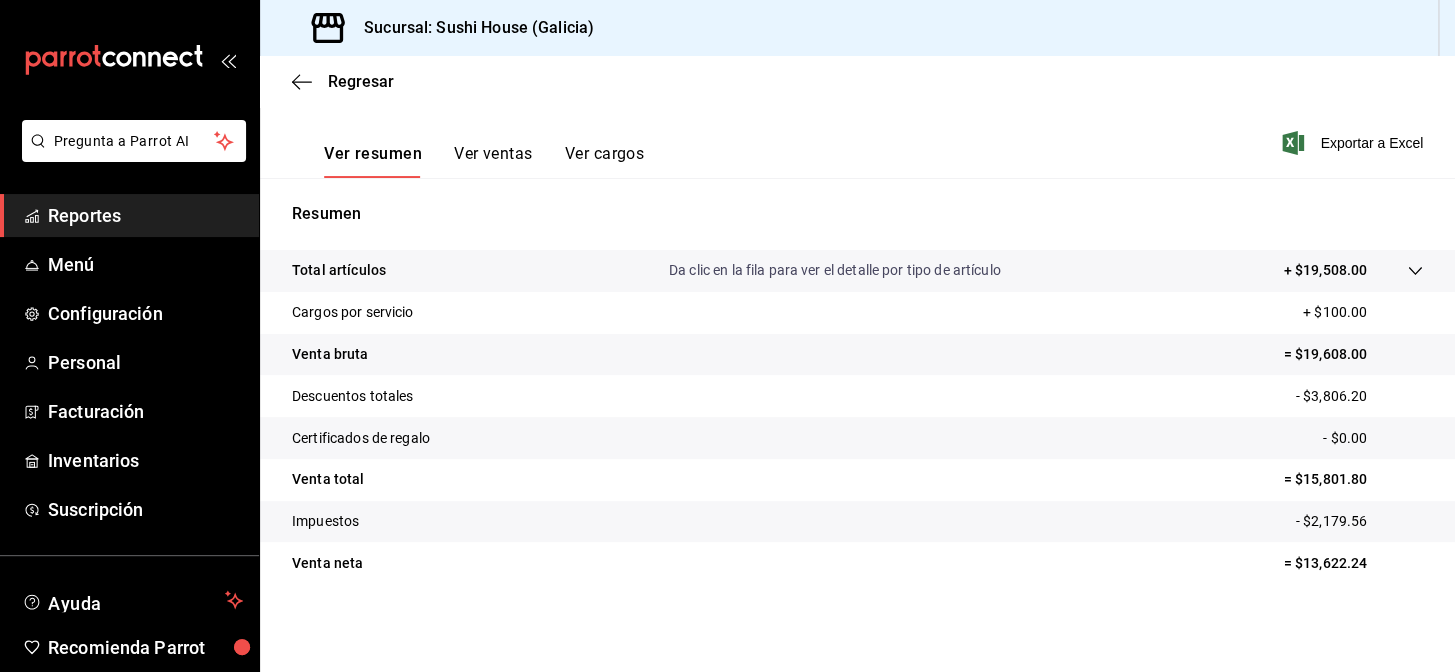 scroll, scrollTop: 0, scrollLeft: 0, axis: both 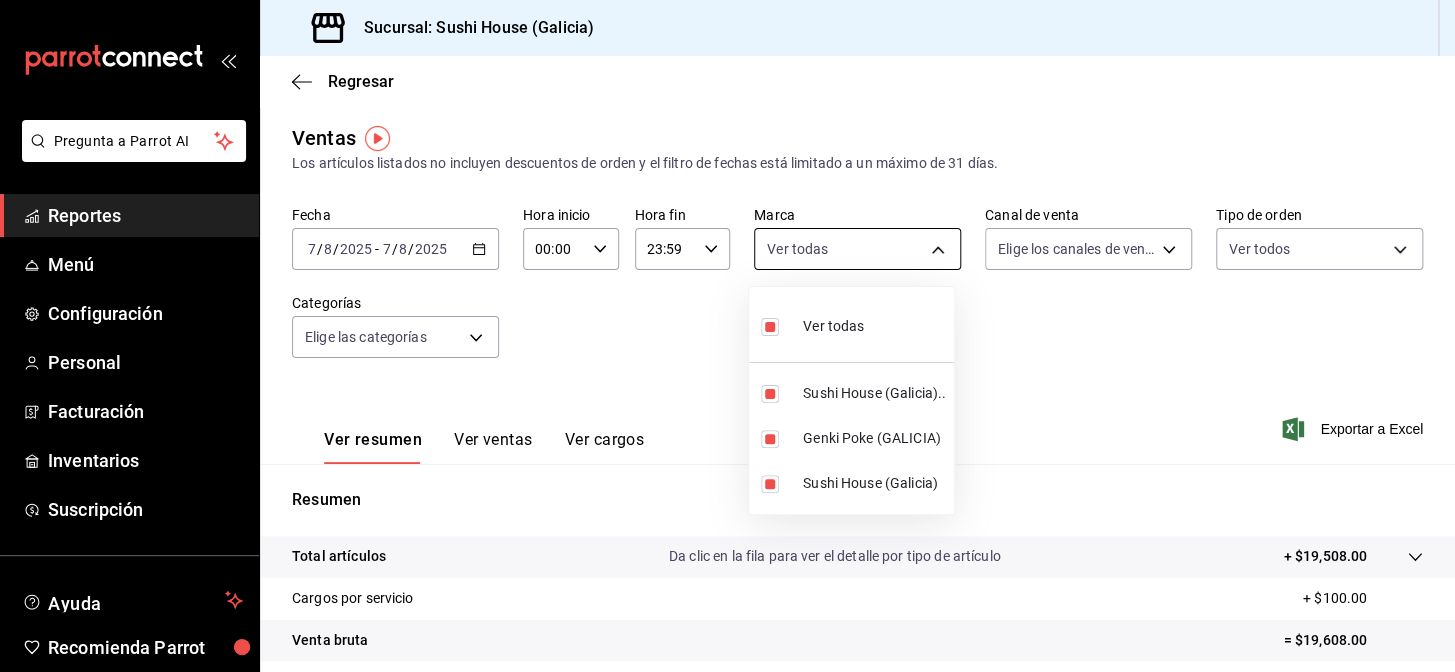 click on "Pregunta a Parrot AI Reportes   Menú   Configuración   Personal   Facturación   Inventarios   Suscripción   Ayuda Recomienda Parrot   [CITY] Encargado   Sugerir nueva función   Sucursal: Sushi House ([CITY]) Regresar Ventas Los artículos listados no incluyen descuentos de orden y el filtro de fechas está limitado a un máximo de 31 días. Fecha [DATE] [DATE] - [DATE] [DATE] Hora inicio 00:00 Hora inicio Hora fin 23:59 Hora fin Marca Ver todas [UUID], [UUID], [UUID] Canal de venta Elige los canales de venta Tipo de orden Ver todos [UUID], [UUID], [UUID], [UUID], EXTERNAL Categorías Elige las categorías Ver resumen Ver ventas Ver cargos Exportar a Excel Resumen Total artículos Da clic en la fila para ver el detalle por tipo de artículo + $19,508.00 Cargos por servicio + $100.00" at bounding box center [727, 336] 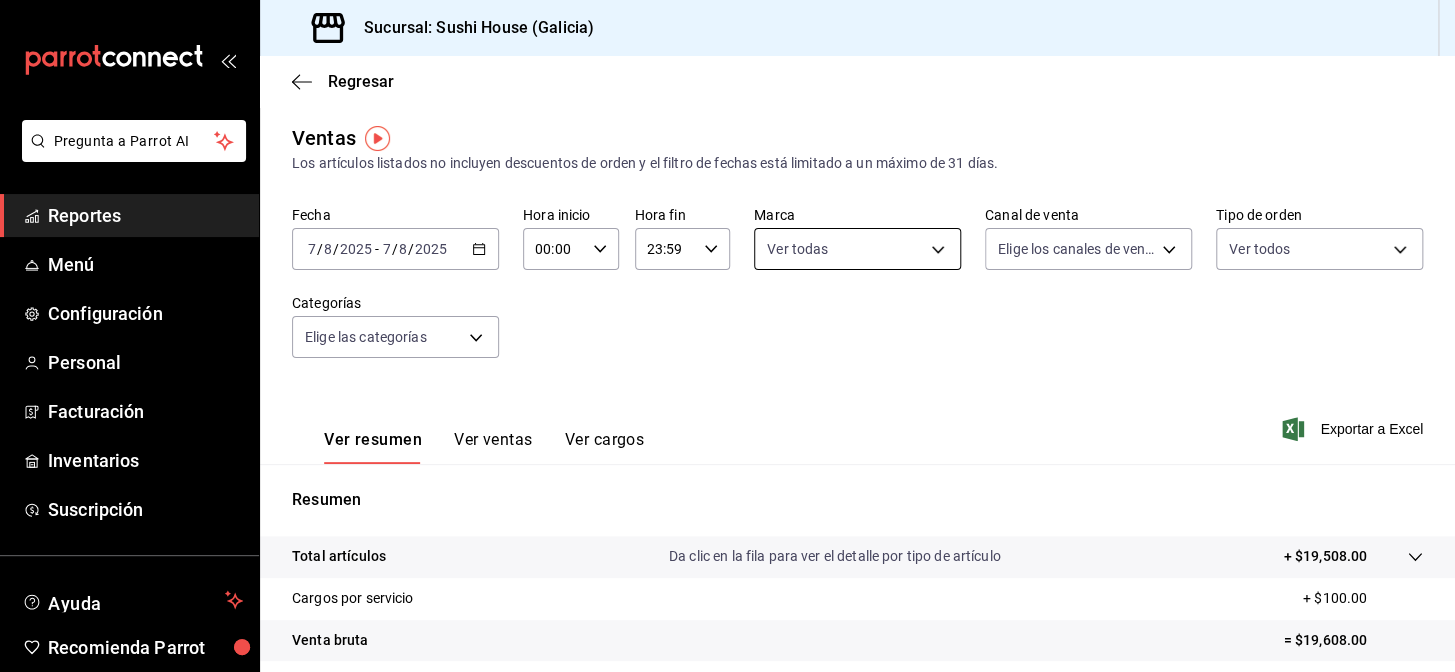 click on "Pregunta a Parrot AI Reportes   Menú   Configuración   Personal   Facturación   Inventarios   Suscripción   Ayuda Recomienda Parrot   [CITY] Encargado   Sugerir nueva función   Sucursal: Sushi House ([CITY]) Regresar Ventas Los artículos listados no incluyen descuentos de orden y el filtro de fechas está limitado a un máximo de 31 días. Fecha [DATE] [DATE] - [DATE] [DATE] Hora inicio 00:00 Hora inicio Hora fin 23:59 Hora fin Marca Ver todas [UUID], [UUID], [UUID] Canal de venta Elige los canales de venta Tipo de orden Ver todos [UUID], [UUID], [UUID], [UUID], EXTERNAL Categorías Elige las categorías Ver resumen Ver ventas Ver cargos Exportar a Excel Resumen Total artículos Da clic en la fila para ver el detalle por tipo de artículo + $19,508.00 Cargos por servicio + $100.00" at bounding box center [727, 336] 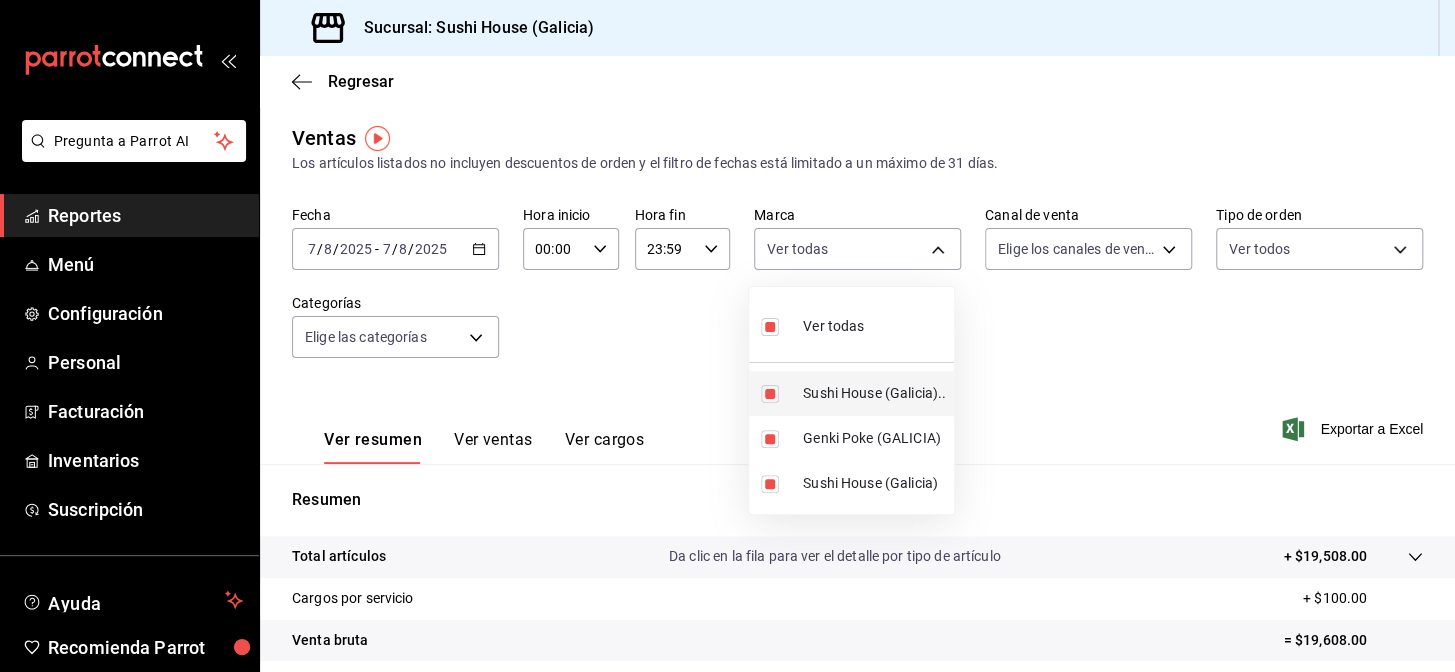 click on "Sushi House (Galicia).." at bounding box center (874, 393) 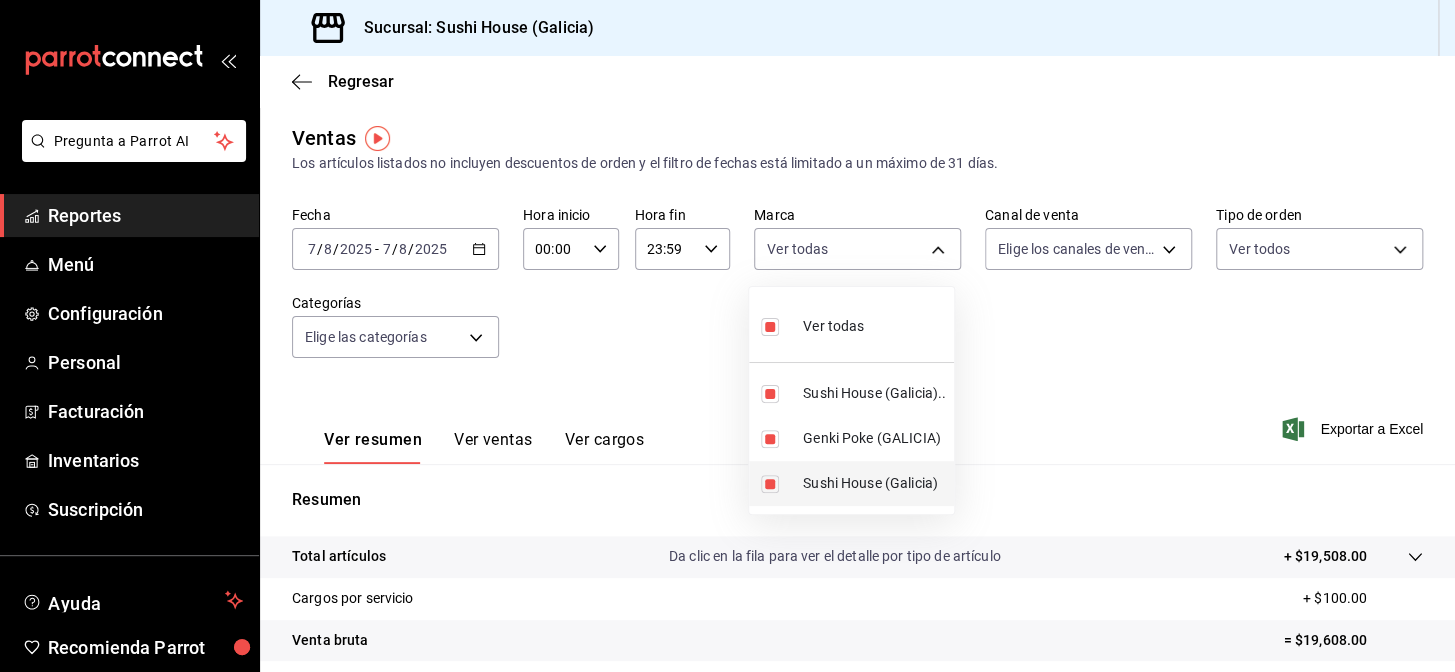 type on "[UUID],[UUID]" 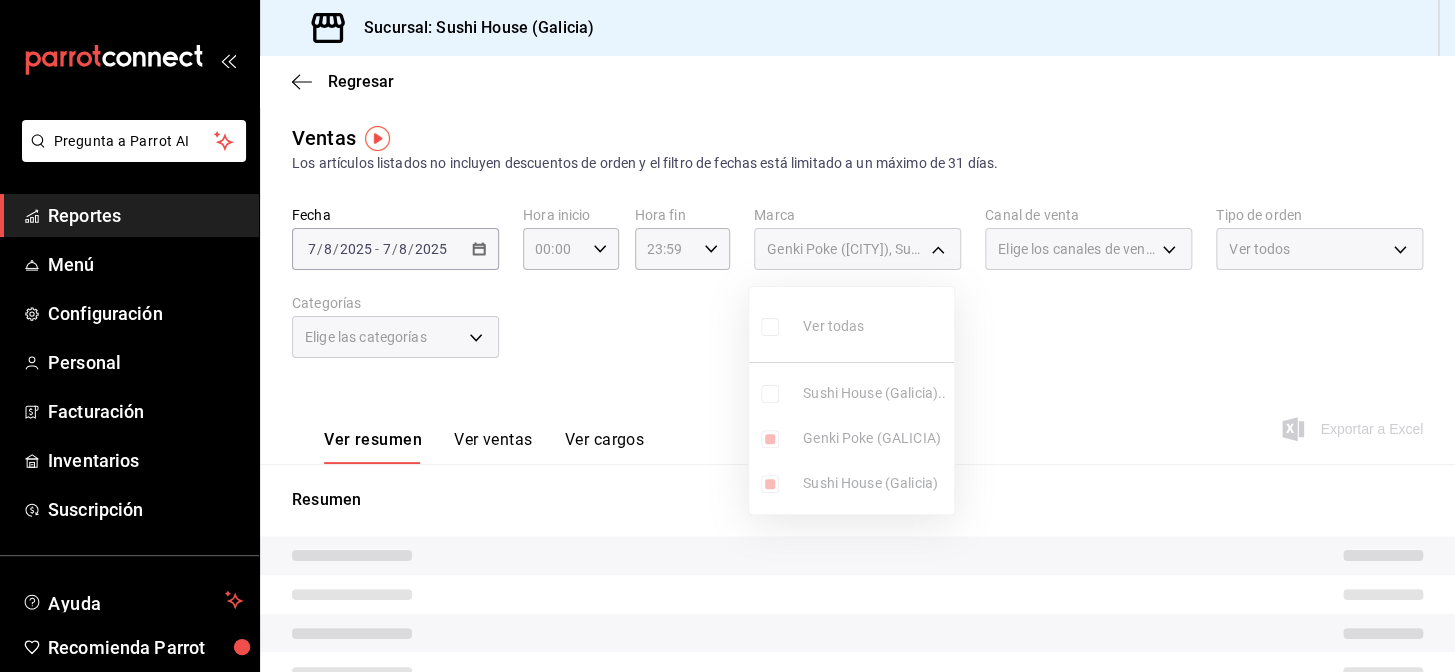 click on "Ver todas Sushi House ([CITY]).. Genki Poke ([CITY]) Sushi House ([CITY])" at bounding box center (851, 400) 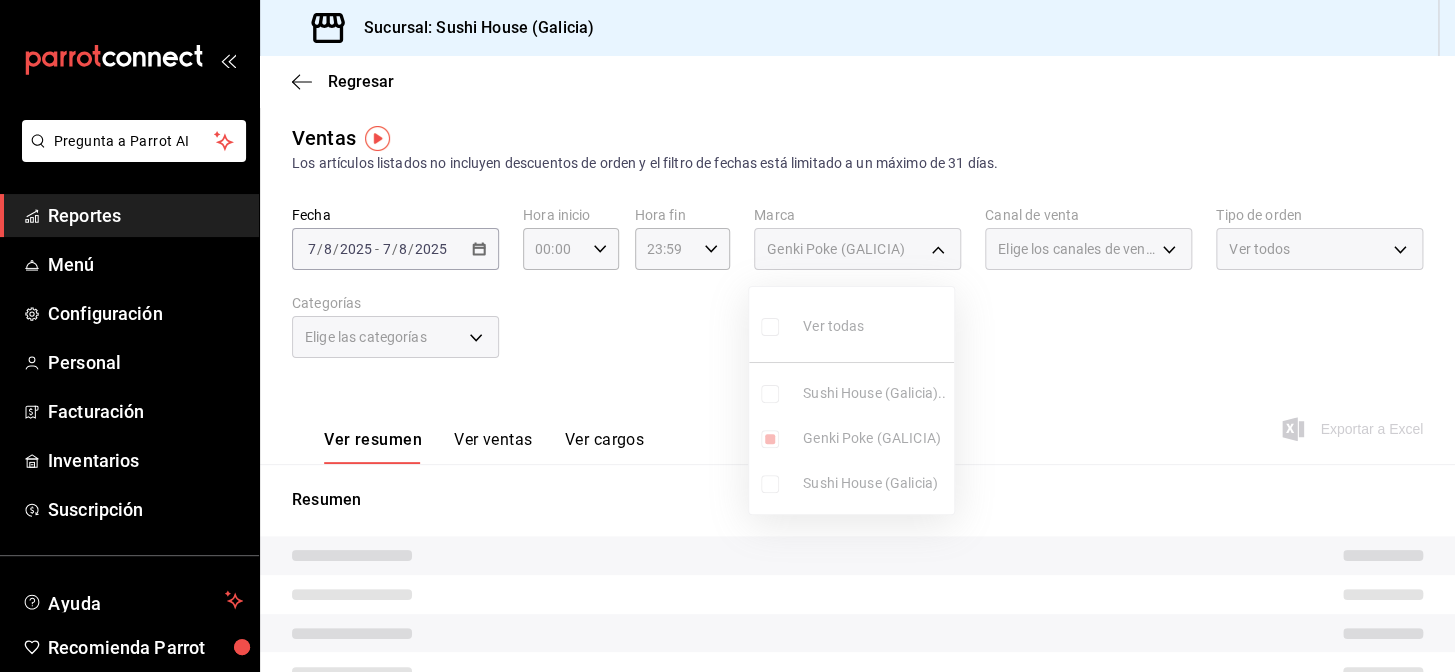click on "Ver todas Sushi House ([CITY]).. Genki Poke ([CITY]) Sushi House ([CITY])" at bounding box center (851, 400) 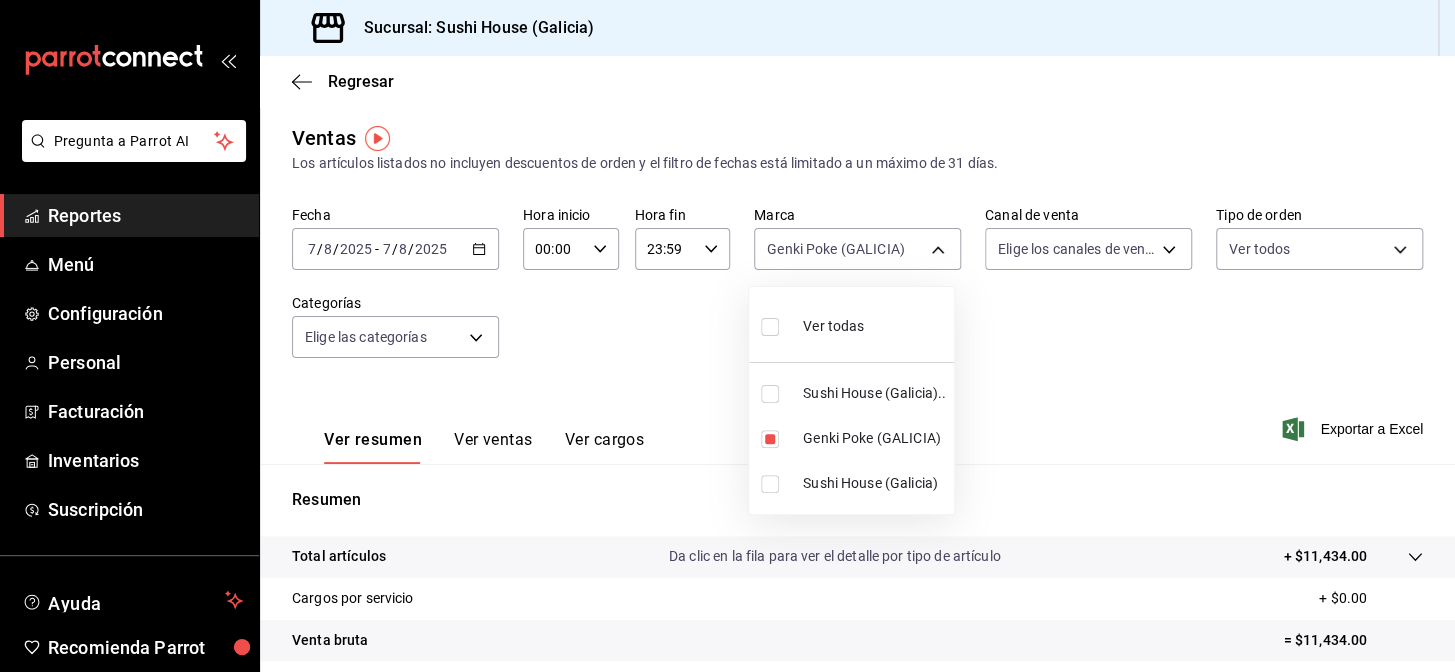 click at bounding box center [727, 336] 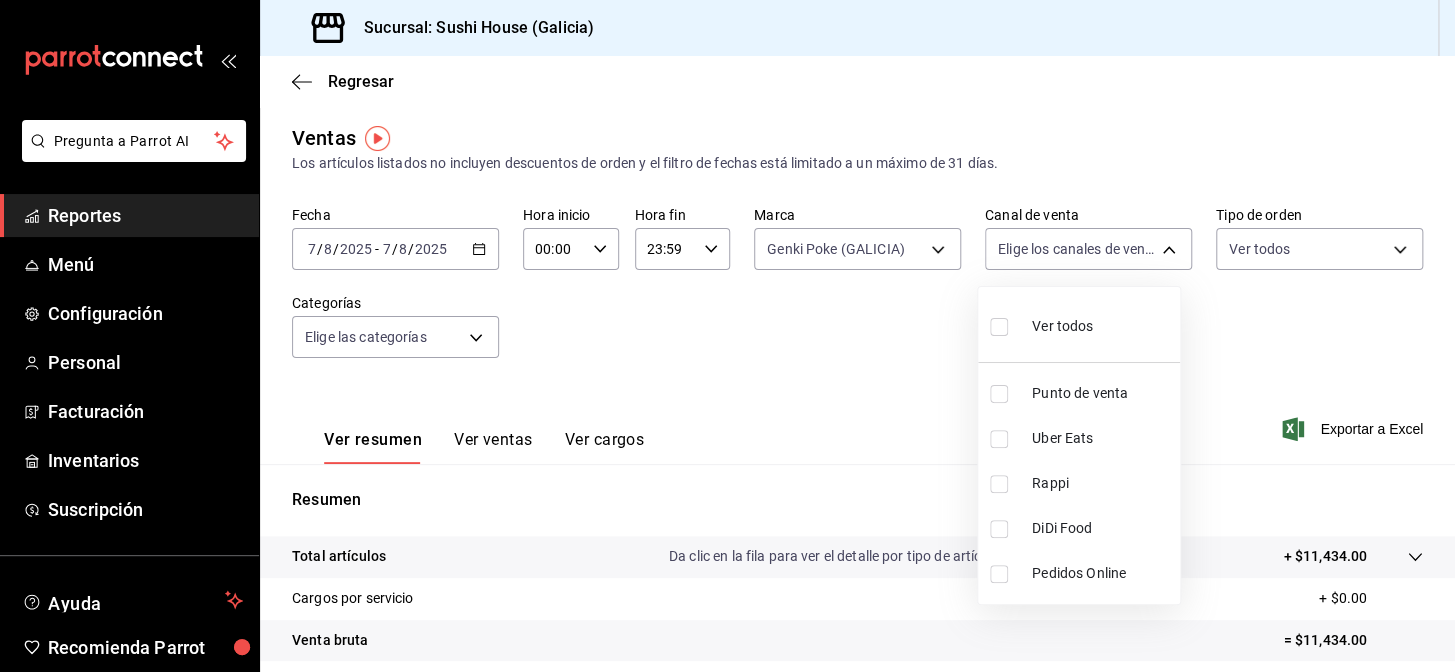 click on "Pregunta a Parrot AI Reportes   Menú   Configuración   Personal   Facturación   Inventarios   Suscripción   Ayuda Recomienda Parrot   [CITY] Encargado   Sugerir nueva función   Sucursal: Sushi House ([CITY]) Regresar Ventas Los artículos listados no incluyen descuentos de orden y el filtro de fechas está limitado a un máximo de 31 días. Fecha [DATE] [DATE] - [DATE] [DATE] Hora inicio 00:00 Hora inicio Hora fin 23:59 Hora fin Marca Genki Poke ([CITY]) [UUID] Canal de venta Elige los canales de venta Tipo de orden Ver todos [UUID], [UUID], [UUID], [UUID], EXTERNAL Categorías Elige las categorías Ver resumen Ver ventas Ver cargos Exportar a Excel Resumen Total artículos Da clic en la fila para ver el detalle por tipo de artículo + $11,434.00 Cargos por servicio + $0.00 Venta bruta = $11,434.00 Descuentos totales - $3,044.45 - $0.00" at bounding box center [727, 336] 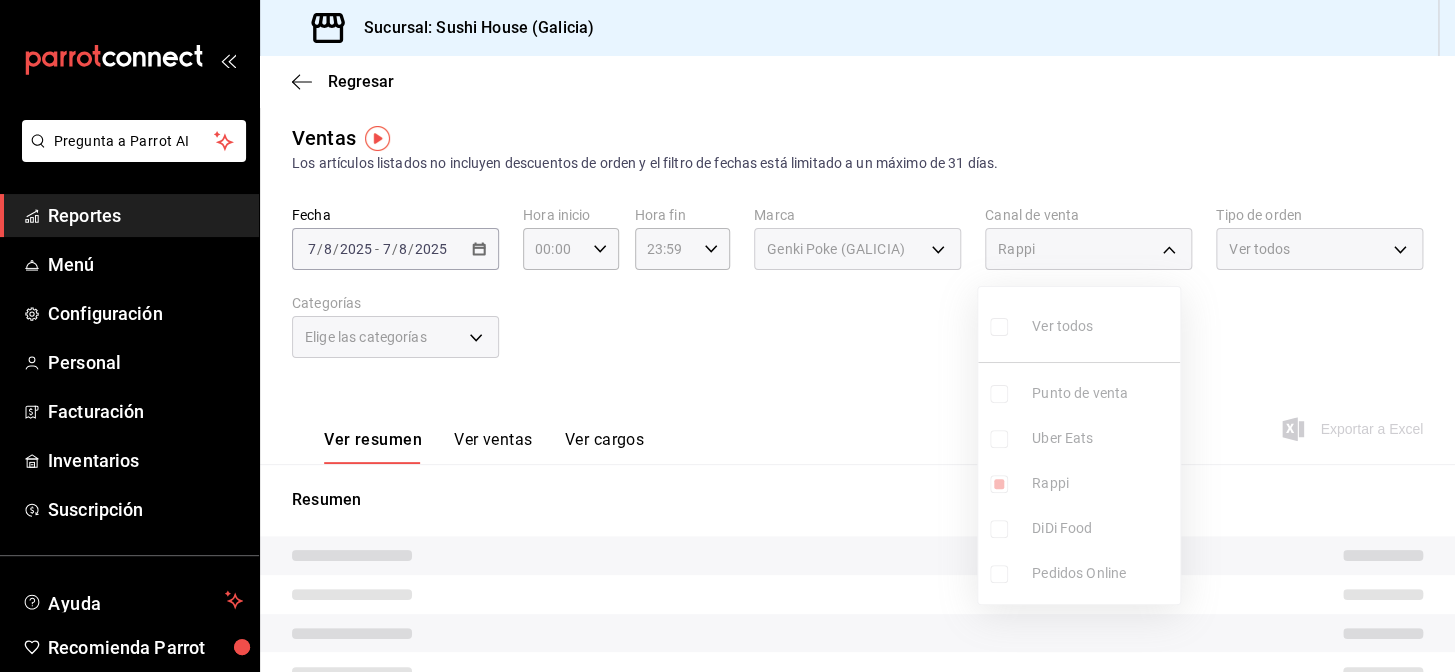 click at bounding box center [727, 336] 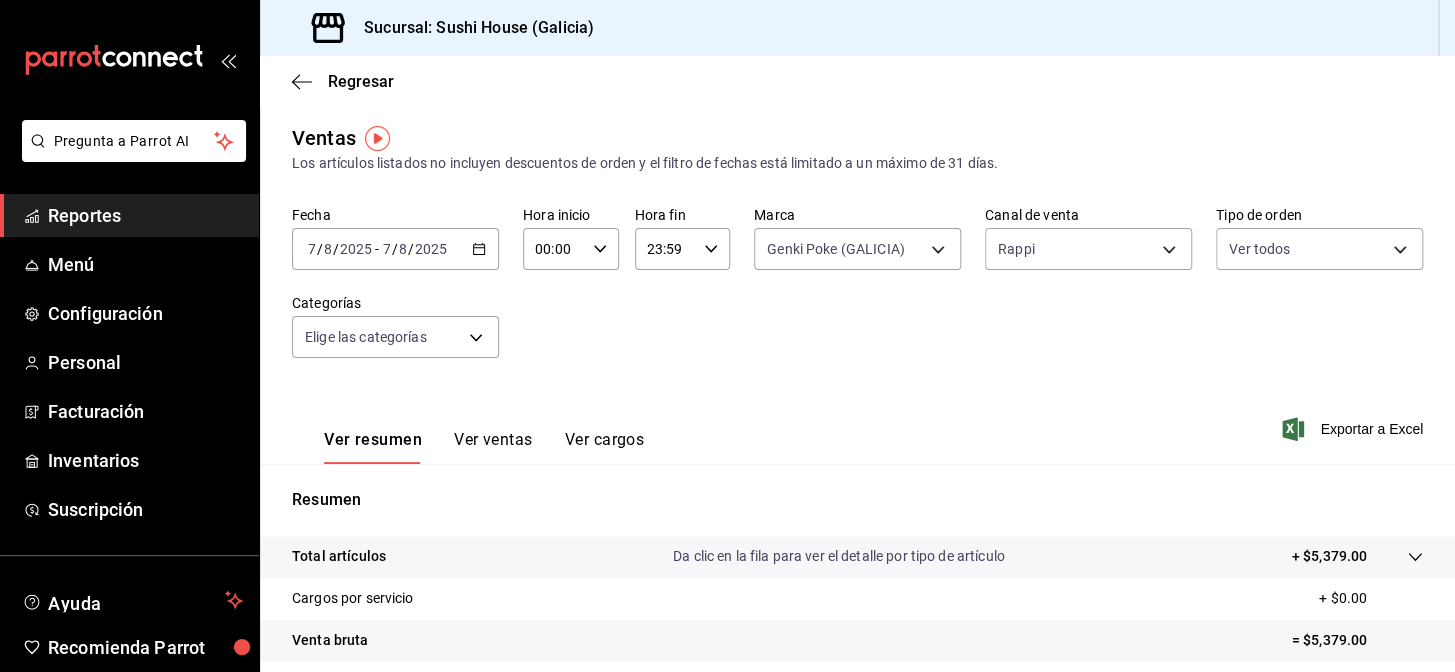 click on "Pregunta a Parrot AI Reportes   Menú   Configuración   Personal   Facturación   Inventarios   Suscripción   Ayuda Recomienda Parrot   [CITY] Encargado   Sugerir nueva función   Sucursal: Sushi House ([CITY]) Regresar Ventas Los artículos listados no incluyen descuentos de orden y el filtro de fechas está limitado a un máximo de 31 días. Fecha [DATE] [DATE] - [DATE] [DATE] Hora inicio 00:00 Hora inicio Hora fin 23:59 Hora fin Marca Genki Poke ([CITY]) [UUID] Canal de venta Rappi RAPPI Tipo de orden Ver todos [UUID],[UUID],[UUID],[UUID],EXTERNAL Categorías Elige las categorías Ver resumen Ver ventas Ver cargos Exportar a Excel Resumen Total artículos Da clic en la fila para ver el detalle por tipo de artículo + $5,379.00 Cargos por servicio + $0.00 Venta bruta = $5,379.00 Descuentos totales - $1,636.50 Certificados de regalo" at bounding box center (727, 336) 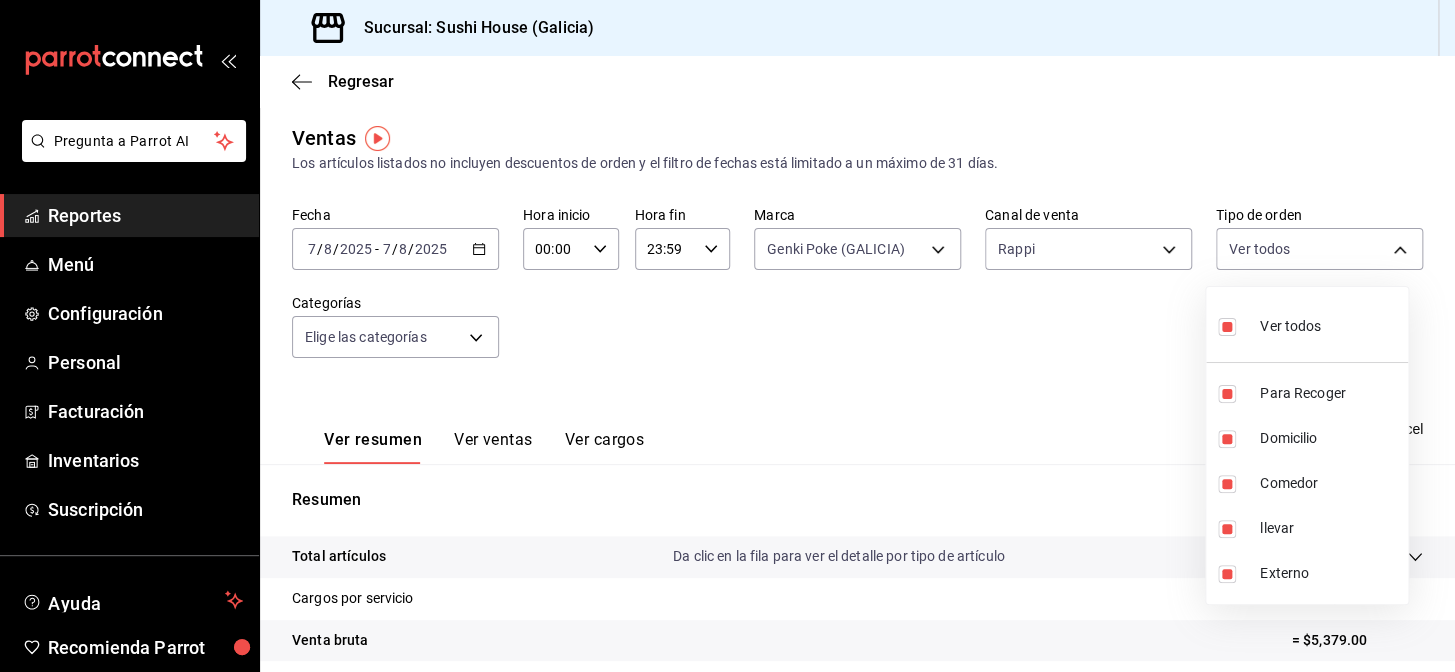 click on "Ver todos" at bounding box center (1307, 324) 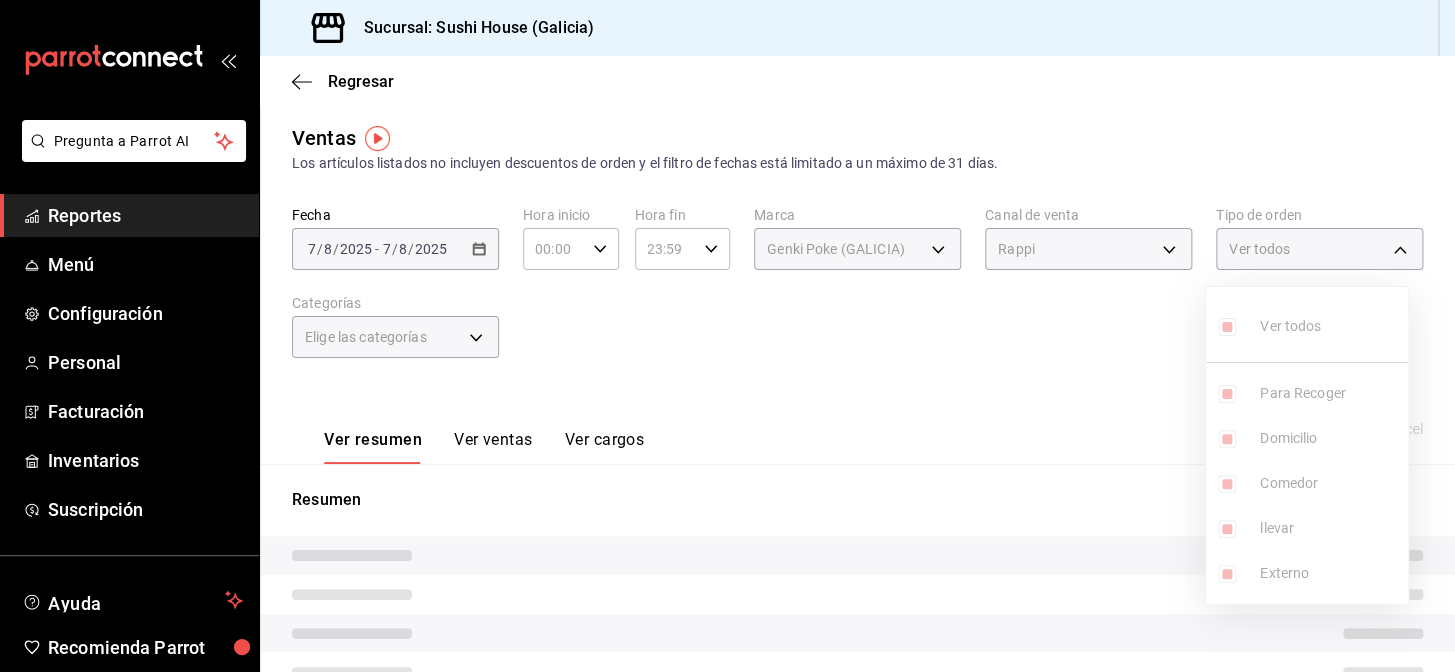 type on "[UUID],[UUID],[UUID],[UUID],EXTERNAL" 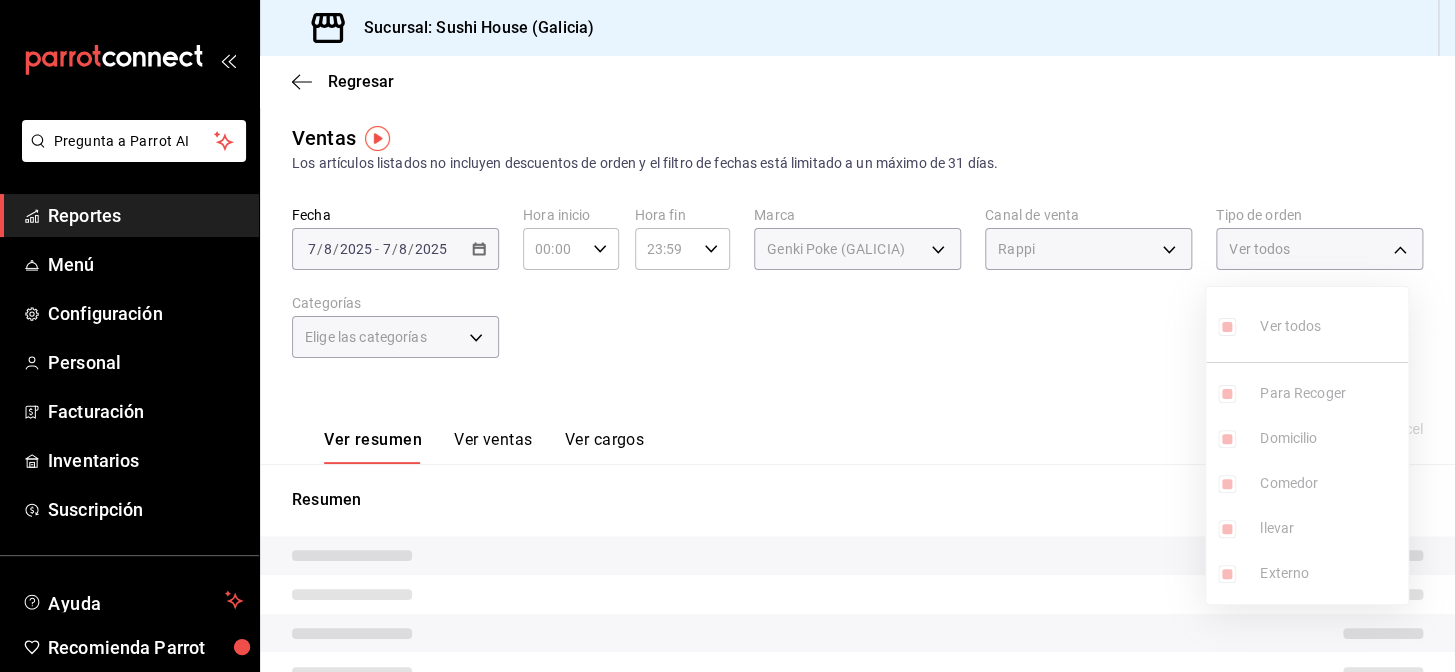 checkbox on "true" 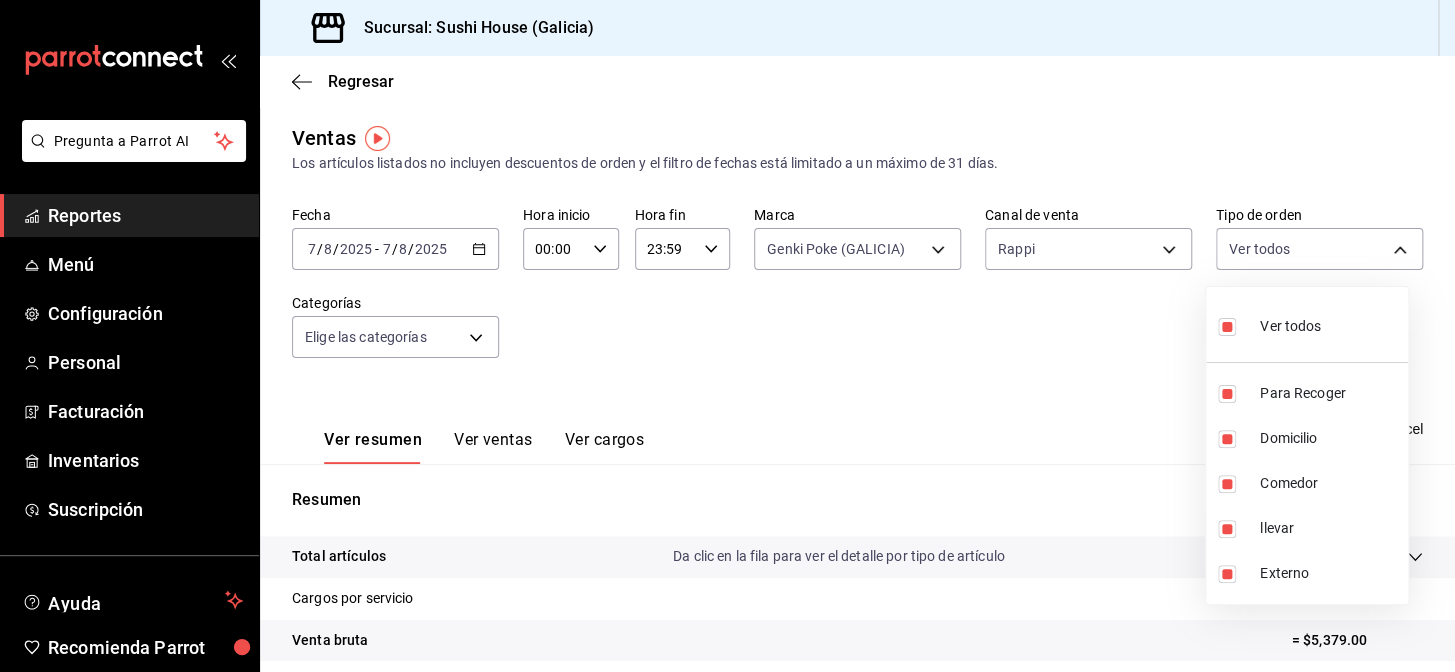 click on "Ver todos" at bounding box center [1269, 324] 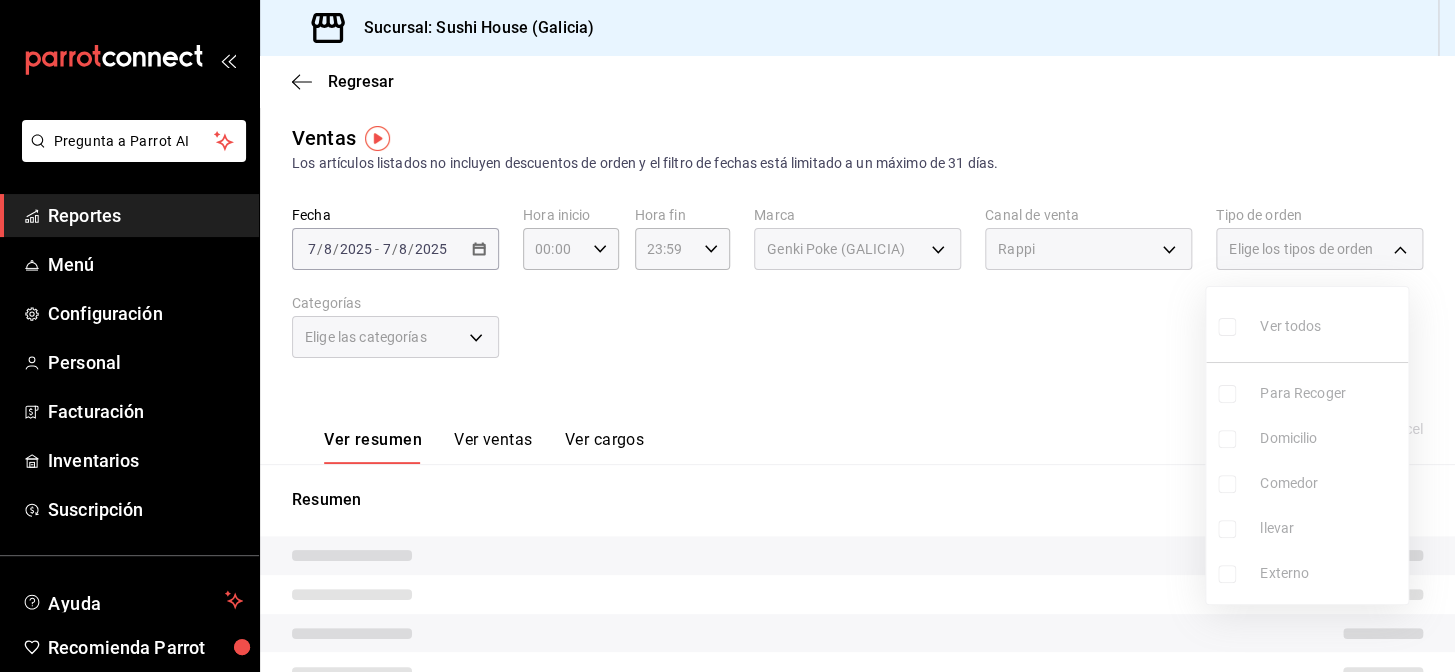 click at bounding box center [727, 336] 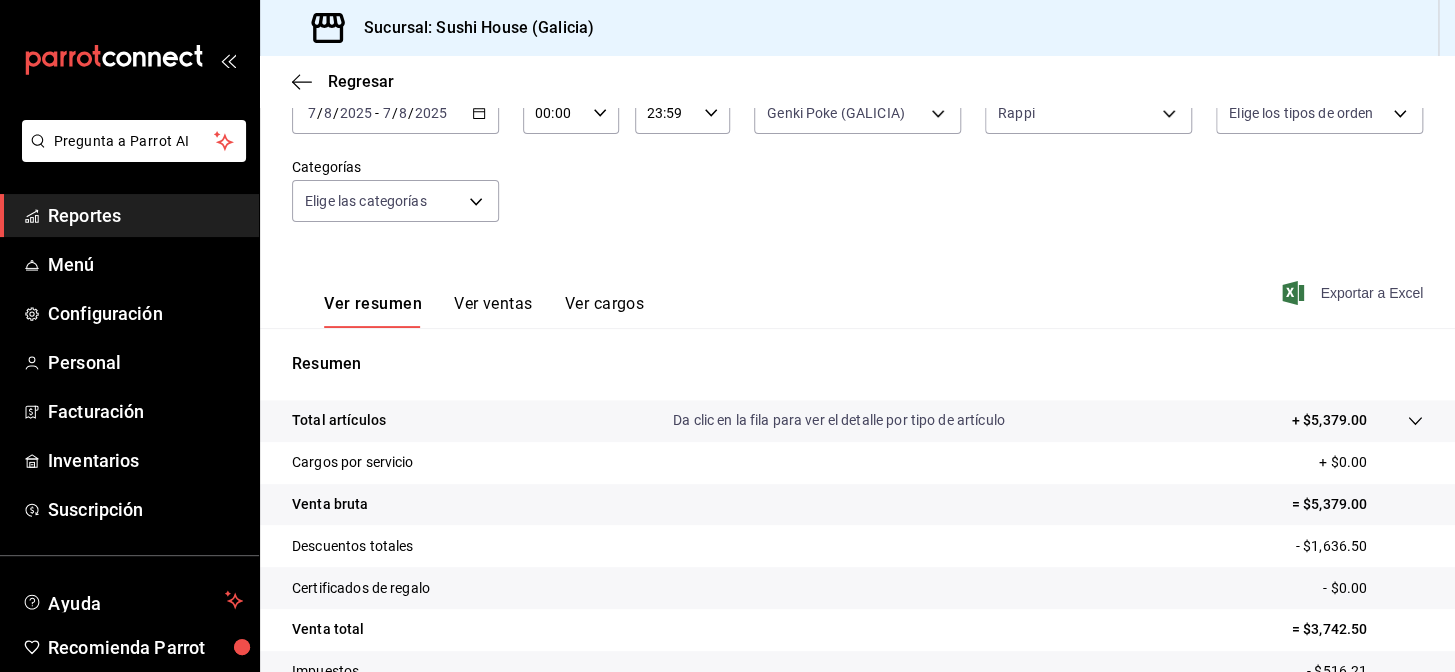 scroll, scrollTop: 0, scrollLeft: 0, axis: both 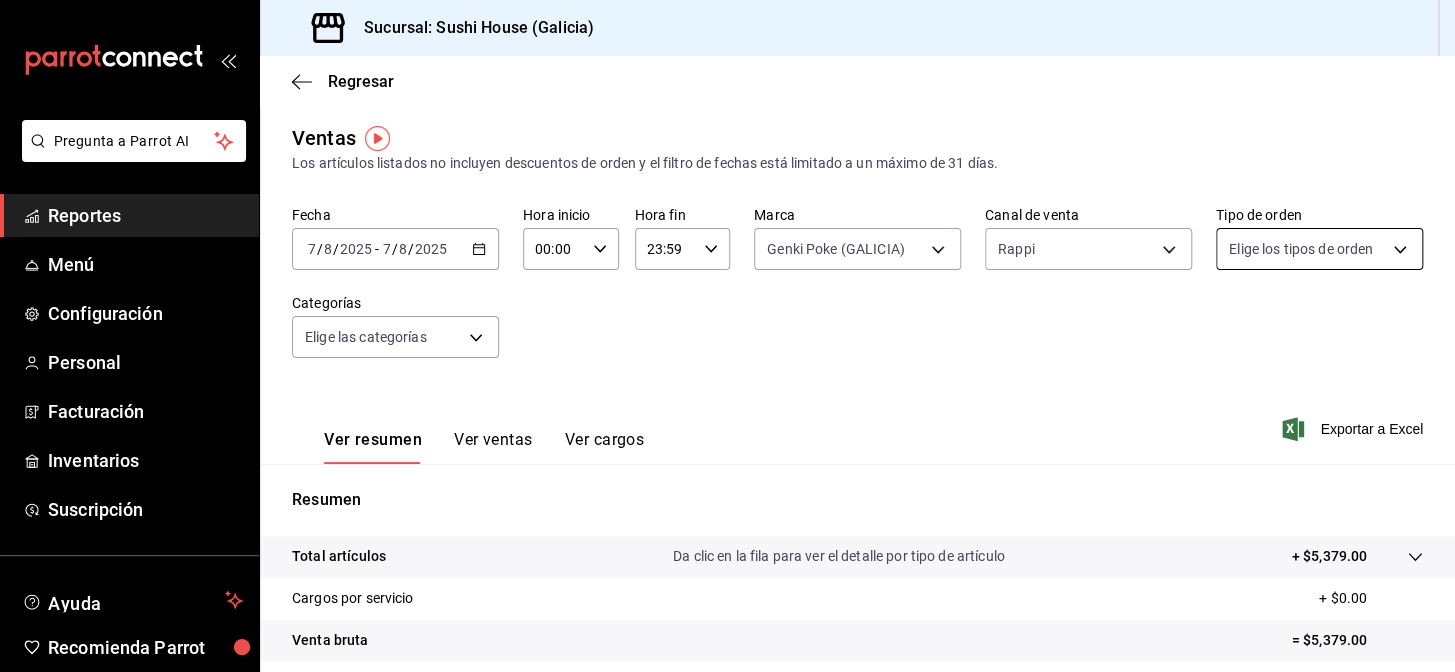 click on "Pregunta a Parrot AI Reportes   Menú   Configuración   Personal   Facturación   Inventarios   Suscripción   Ayuda Recomienda Parrot   [CITY] Encargado   Sugerir nueva función   Sucursal: Sushi House ([CITY]) Regresar Ventas Los artículos listados no incluyen descuentos de orden y el filtro de fechas está limitado a un máximo de 31 días. Fecha [DATE] [DATE] - [DATE] [DATE] Hora inicio 00:00 Hora inicio Hora fin 23:59 Hora fin Marca Genki Poke ([CITY]) [UUID] Canal de venta Rappi RAPPI Tipo de orden Elige los tipos de orden Categorías Elige las categorías Ver resumen Ver ventas Ver cargos Exportar a Excel Resumen Total artículos Da clic en la fila para ver el detalle por tipo de artículo + $5,379.00 Cargos por servicio + $0.00 Venta bruta = $5,379.00 Descuentos totales - $1,636.50 Certificados de regalo - $0.00 Venta total = $3,742.50 Impuestos - $516.21 Venta neta = $3,226.29 Pregunta a Parrot AI Reportes   Menú   Configuración   Personal" at bounding box center [727, 336] 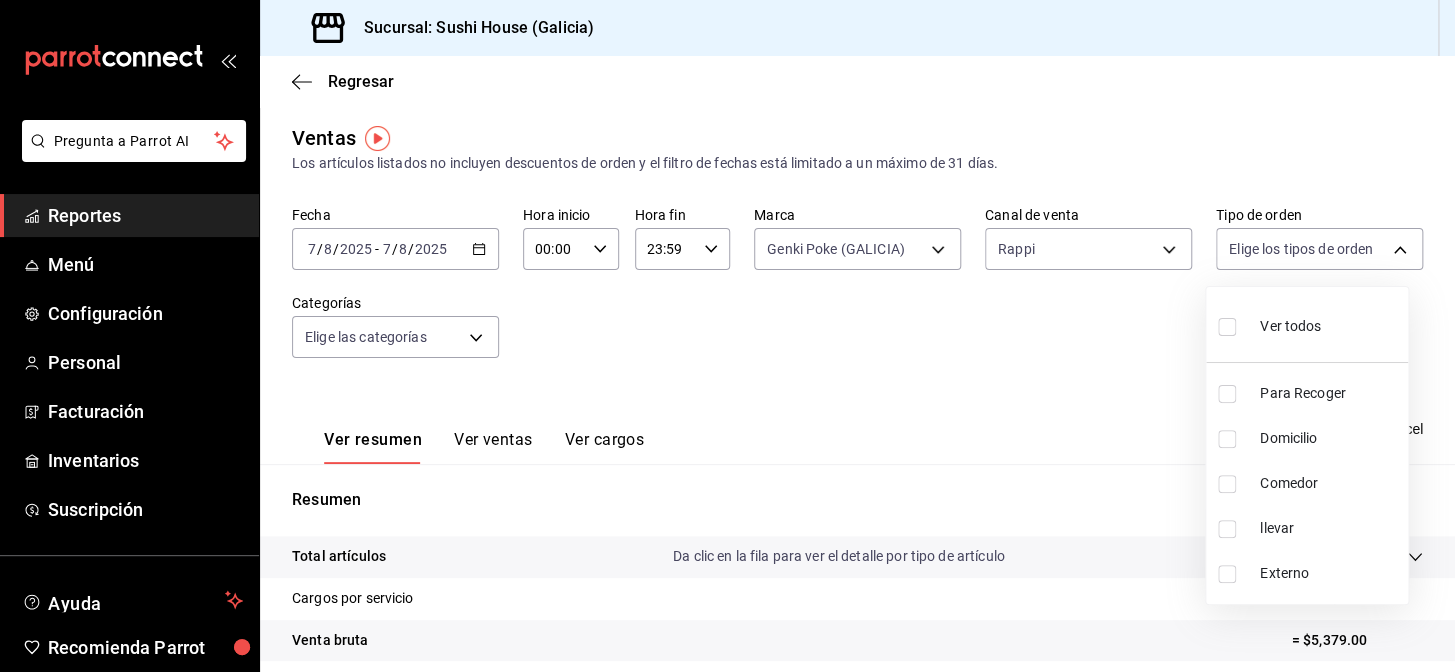 click on "Ver todos" at bounding box center (1269, 324) 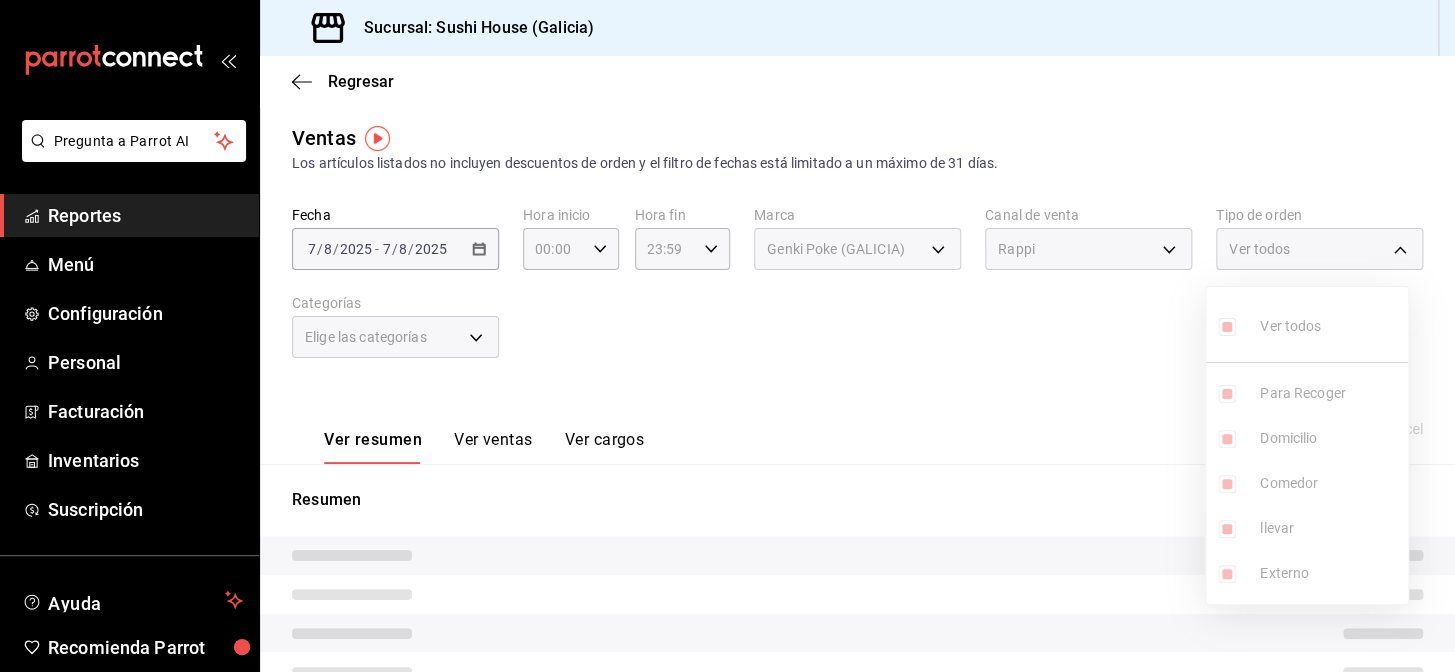 click at bounding box center (727, 336) 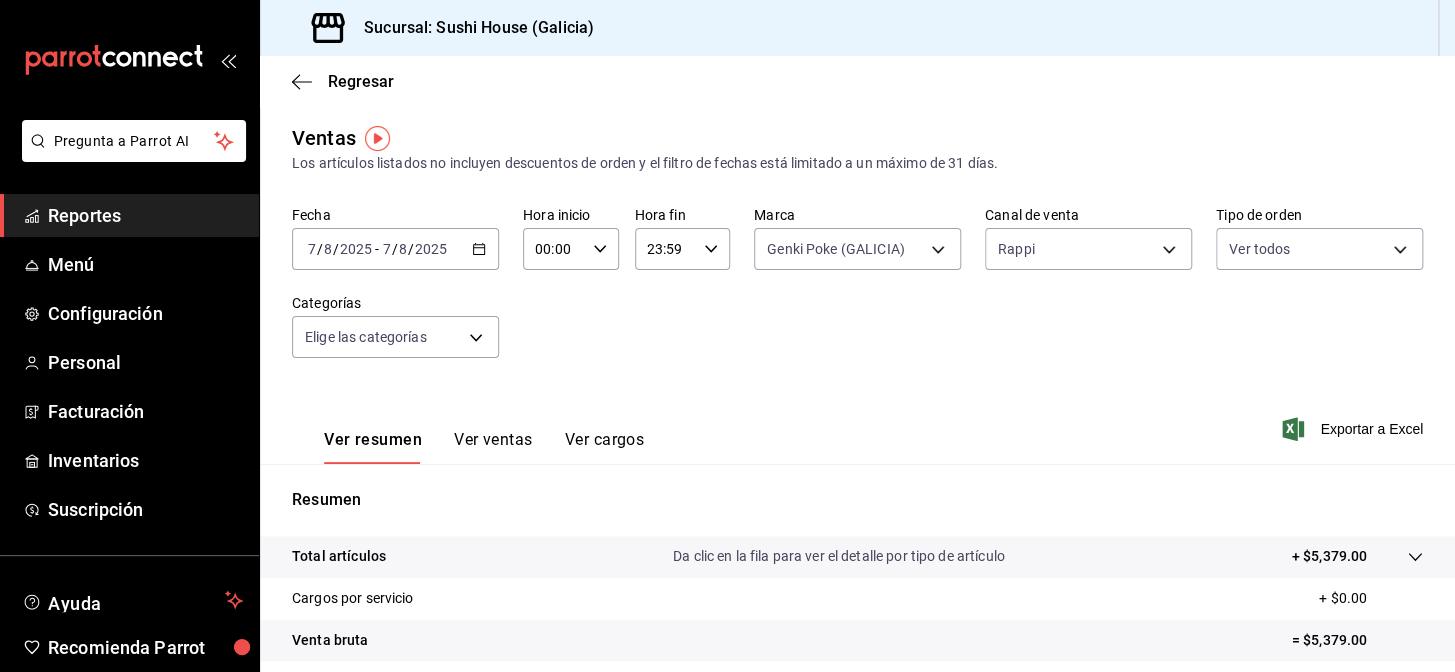 click on "Ver todos Para Recoger Domicilio Comedor llevar Externo" at bounding box center [727, 336] 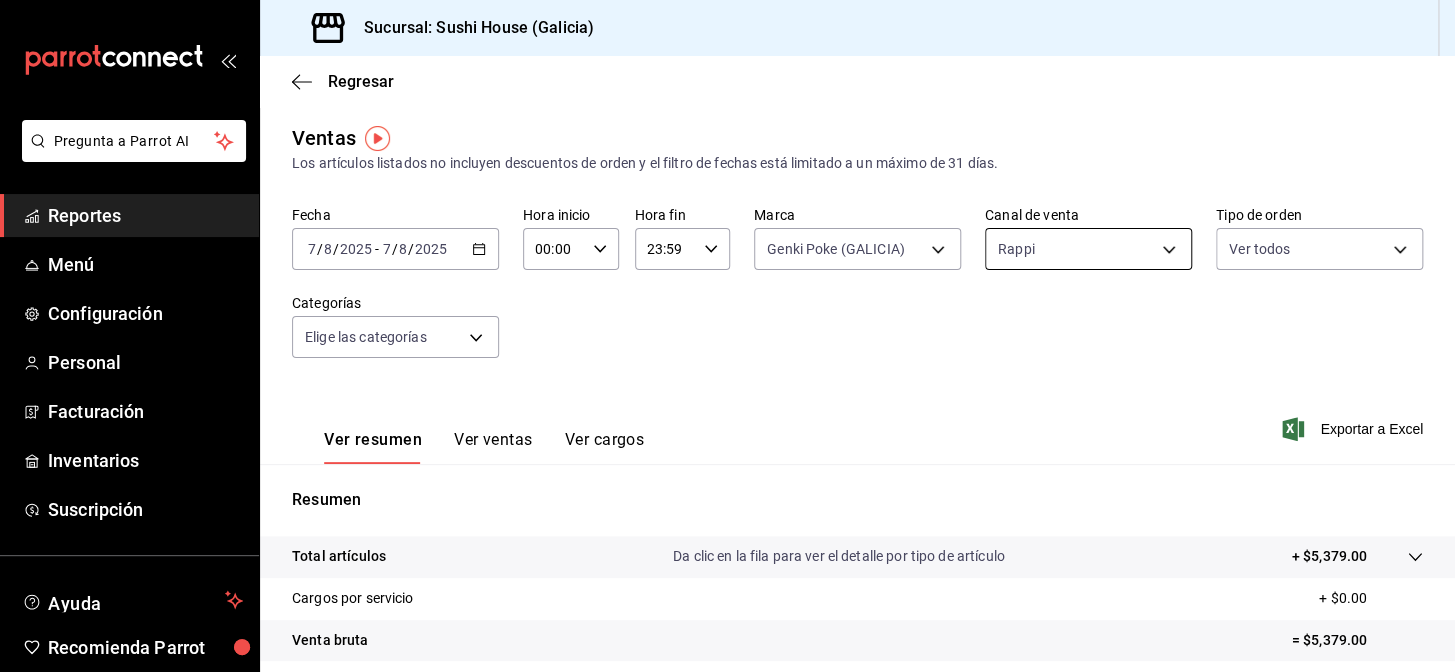 click on "Pregunta a Parrot AI Reportes   Menú   Configuración   Personal   Facturación   Inventarios   Suscripción   Ayuda Recomienda Parrot   [CITY] Encargado   Sugerir nueva función   Sucursal: Sushi House ([CITY]) Regresar Ventas Los artículos listados no incluyen descuentos de orden y el filtro de fechas está limitado a un máximo de 31 días. Fecha [DATE] [DATE] - [DATE] [DATE] Hora inicio 00:00 Hora inicio Hora fin 23:59 Hora fin Marca Genki Poke ([CITY]) [UUID] Canal de venta Rappi RAPPI Tipo de orden Ver todos [UUID],[UUID],[UUID],[UUID],EXTERNAL Categorías Elige las categorías Ver resumen Ver ventas Ver cargos Exportar a Excel Resumen Total artículos Da clic en la fila para ver el detalle por tipo de artículo + $5,379.00 Cargos por servicio + $0.00 Venta bruta = $5,379.00 Descuentos totales - $1,636.50 Certificados de regalo" at bounding box center (727, 336) 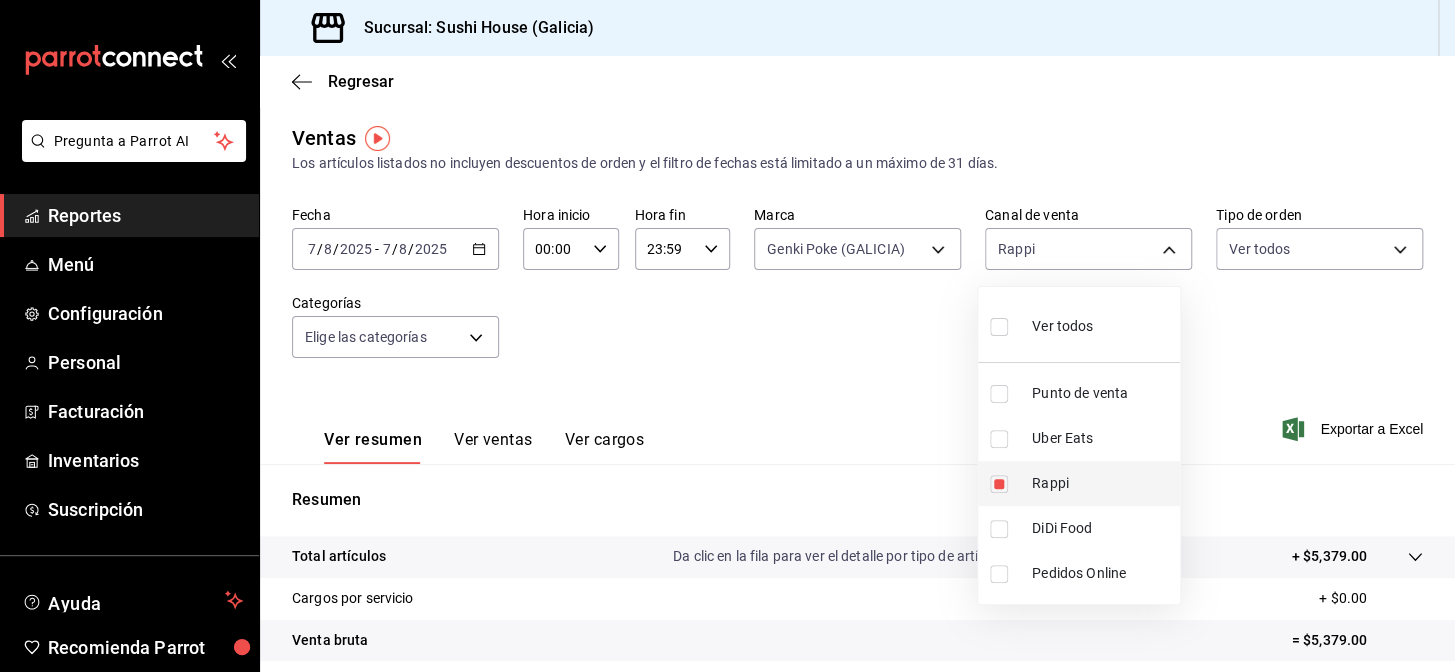 click at bounding box center [999, 484] 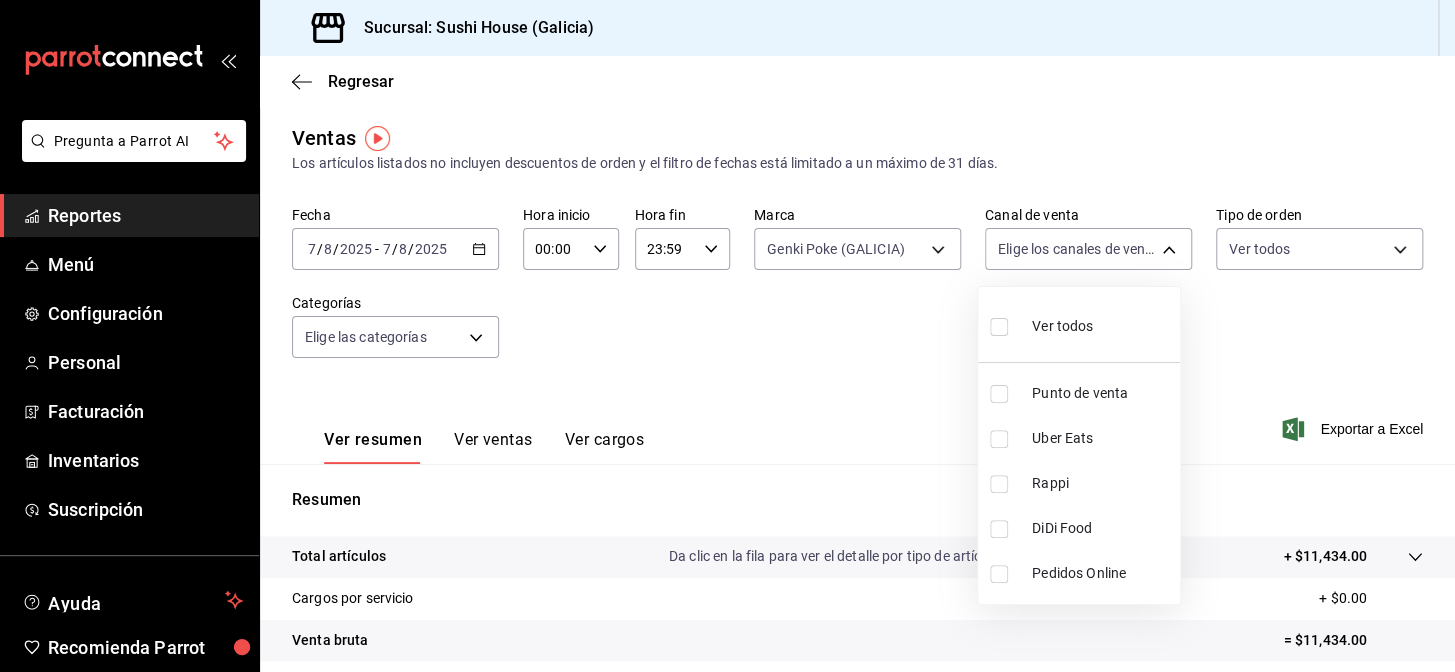 click at bounding box center [727, 336] 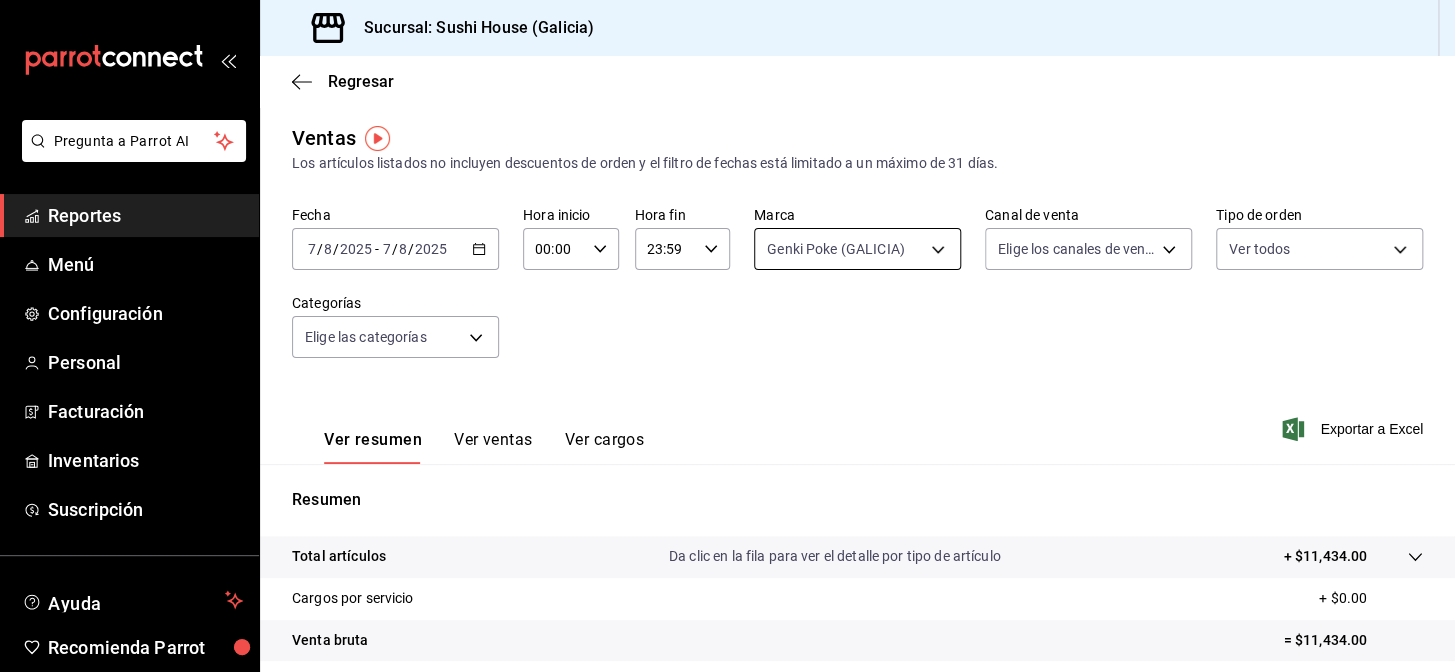 click on "Pregunta a Parrot AI Reportes   Menú   Configuración   Personal   Facturación   Inventarios   Suscripción   Ayuda Recomienda Parrot   [CITY] Encargado   Sugerir nueva función   Sucursal: Sushi House ([CITY]) Regresar Ventas Los artículos listados no incluyen descuentos de orden y el filtro de fechas está limitado a un máximo de 31 días. Fecha [DATE] [DATE] - [DATE] [DATE] Hora inicio 00:00 Hora inicio Hora fin 23:59 Hora fin Marca Genki Poke ([CITY]) [UUID] Canal de venta Elige los canales de venta Tipo de orden Ver todos [UUID], [UUID], [UUID], [UUID], EXTERNAL Categorías Elige las categorías Ver resumen Ver ventas Ver cargos Exportar a Excel Resumen Total artículos Da clic en la fila para ver el detalle por tipo de artículo + $11,434.00 Cargos por servicio + $0.00 Venta bruta = $11,434.00 Descuentos totales - $3,044.45 - $0.00" at bounding box center (727, 336) 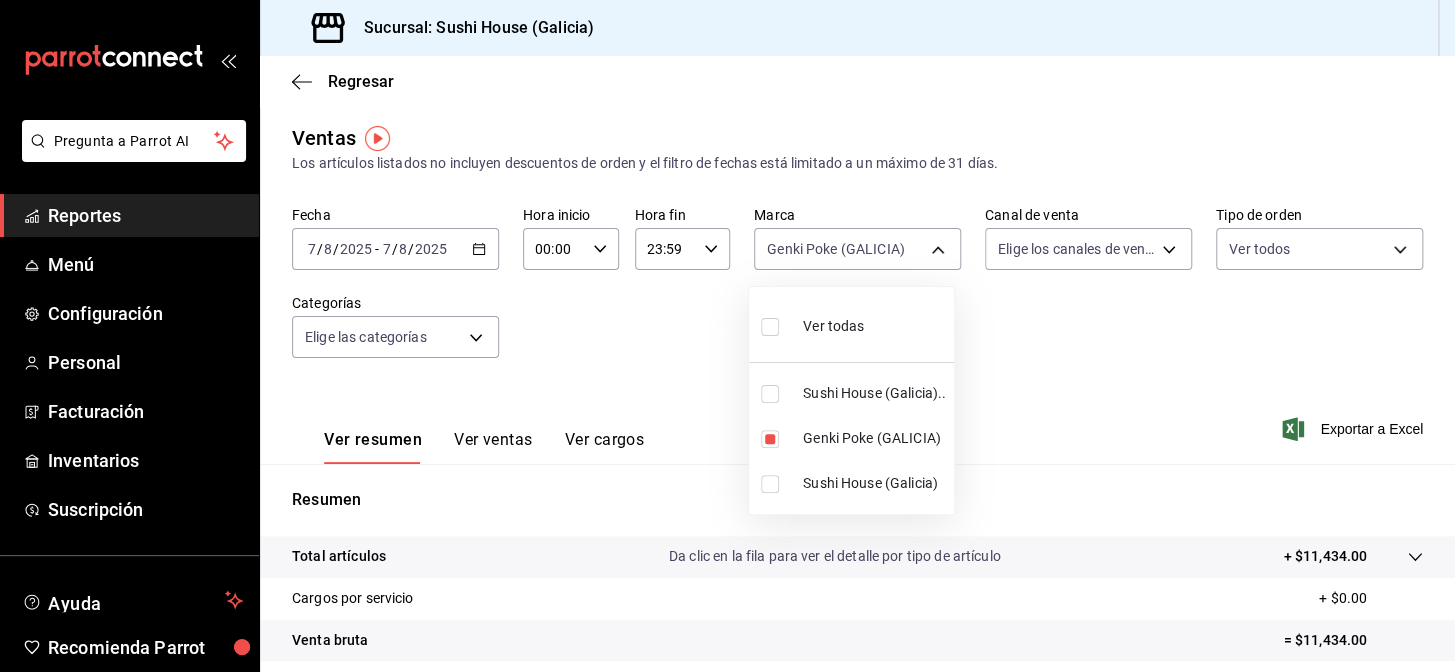 click on "Ver todas" at bounding box center (851, 324) 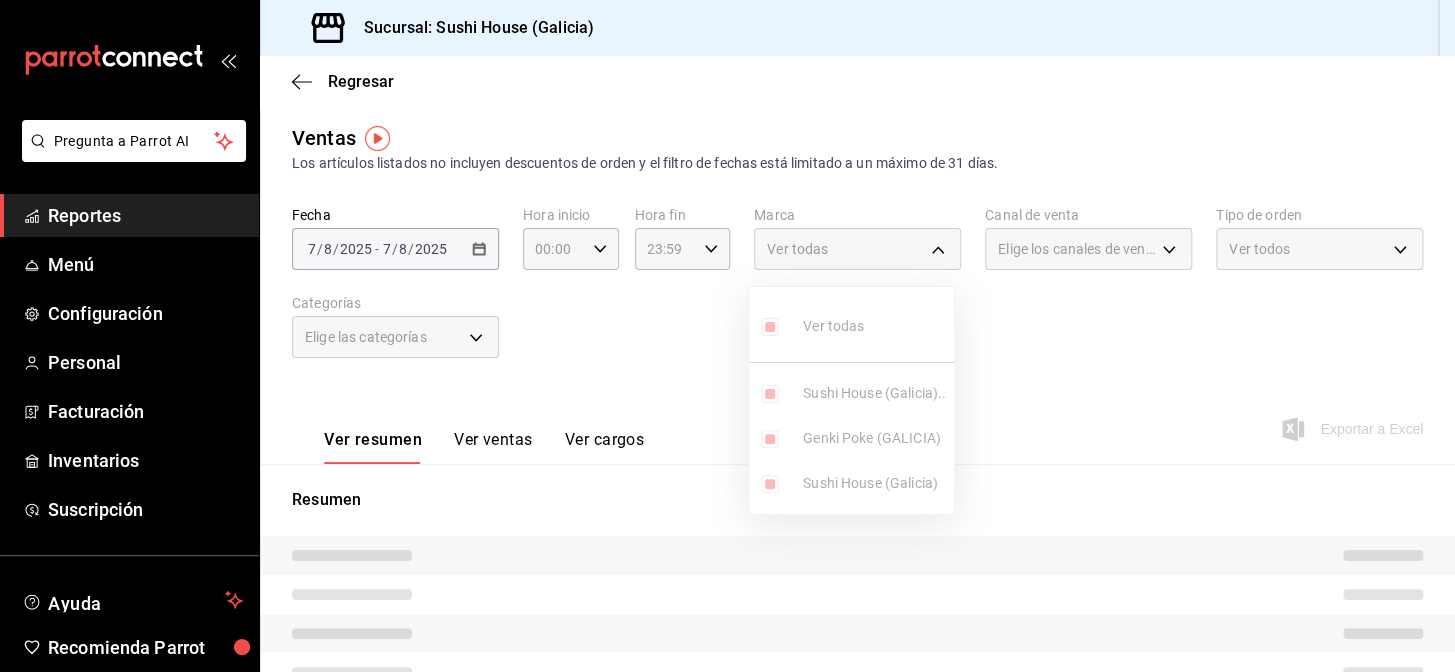 click at bounding box center [727, 336] 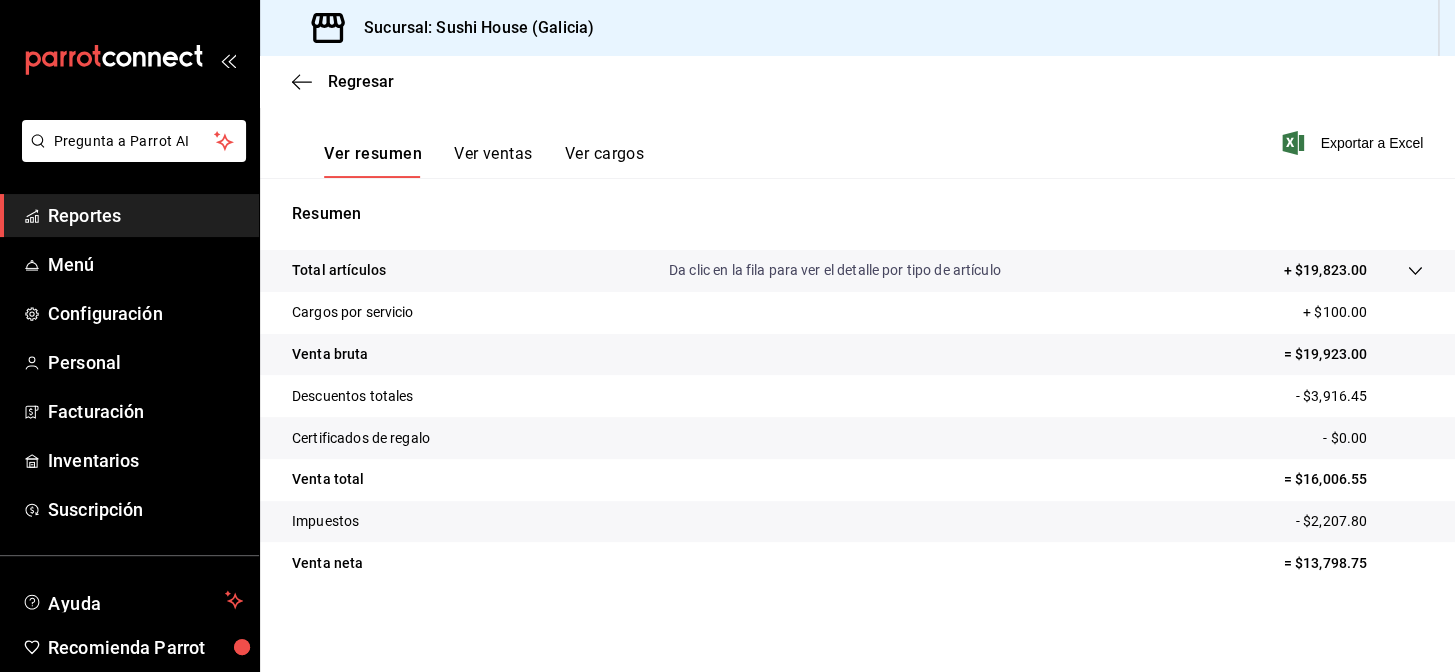 scroll, scrollTop: 0, scrollLeft: 0, axis: both 